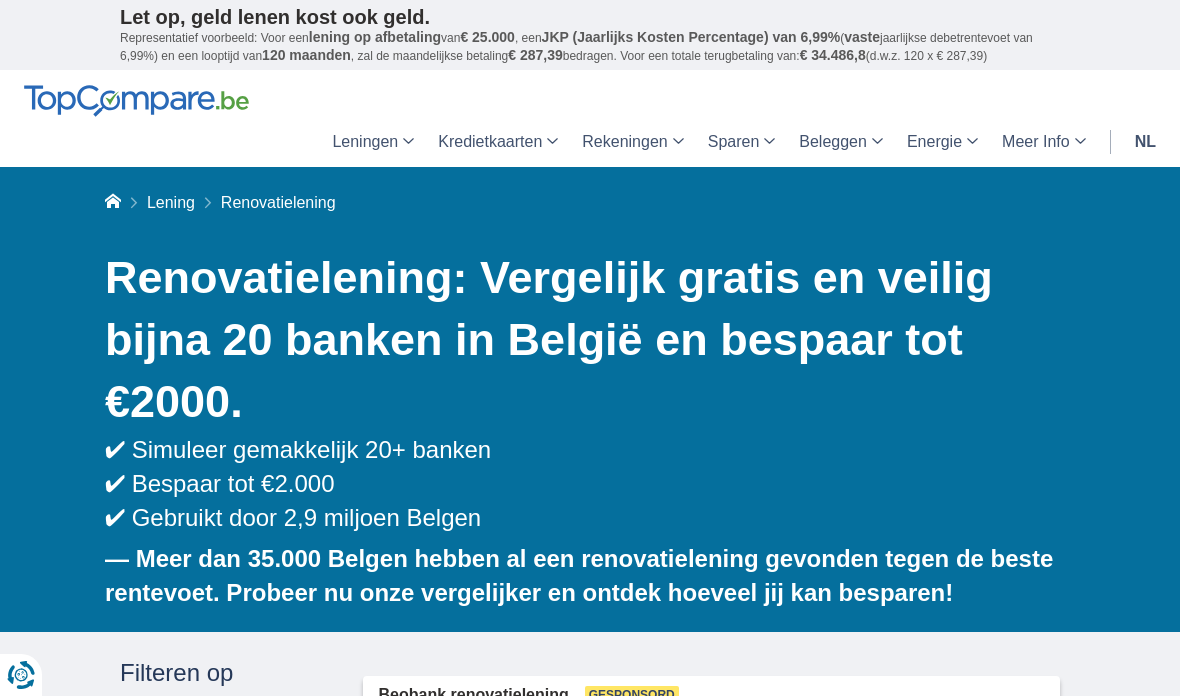 scroll, scrollTop: 0, scrollLeft: 0, axis: both 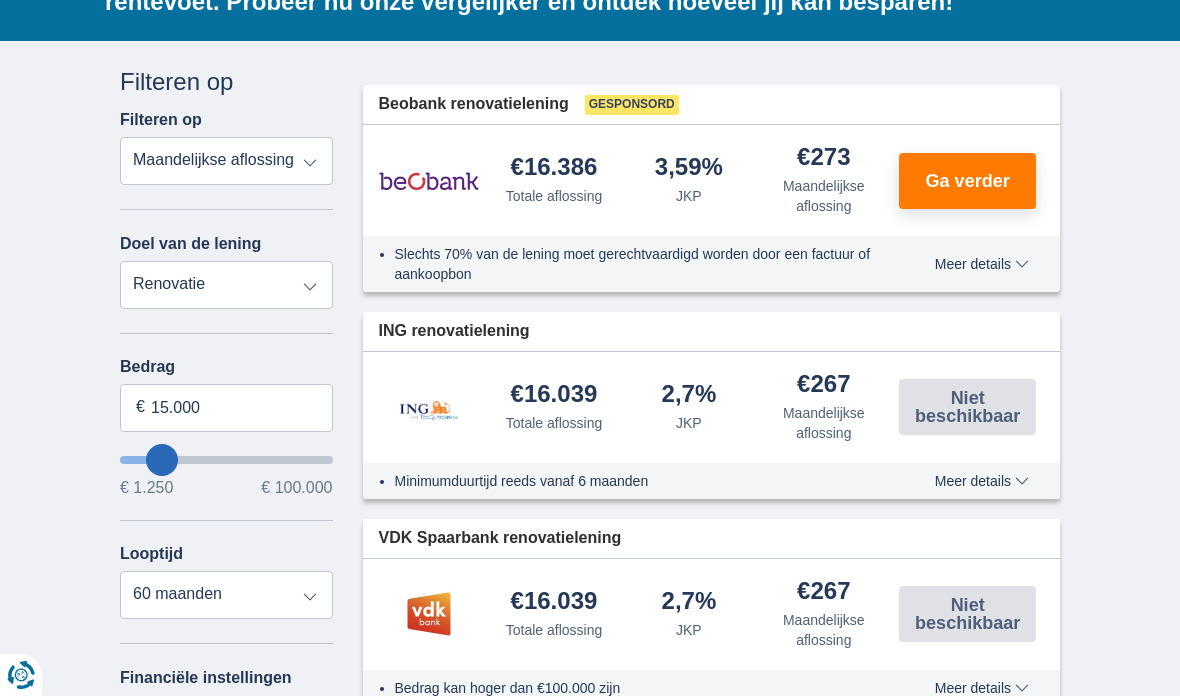 type on "21.250" 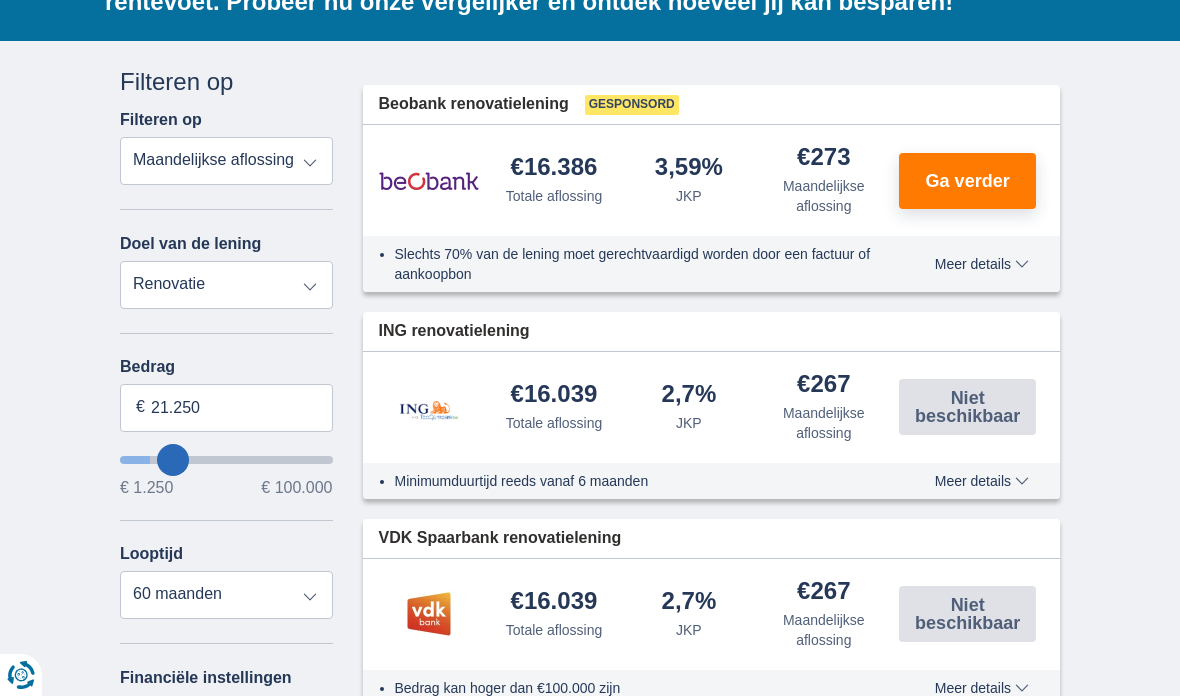 type on "22.250" 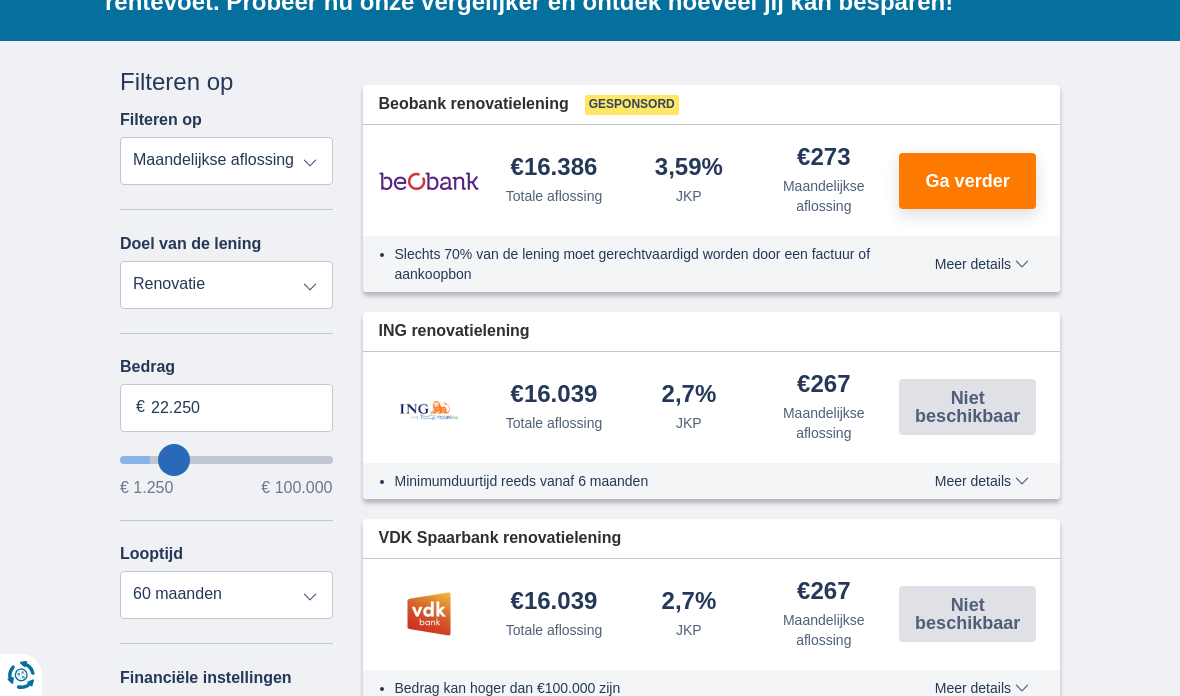 type on "23.250" 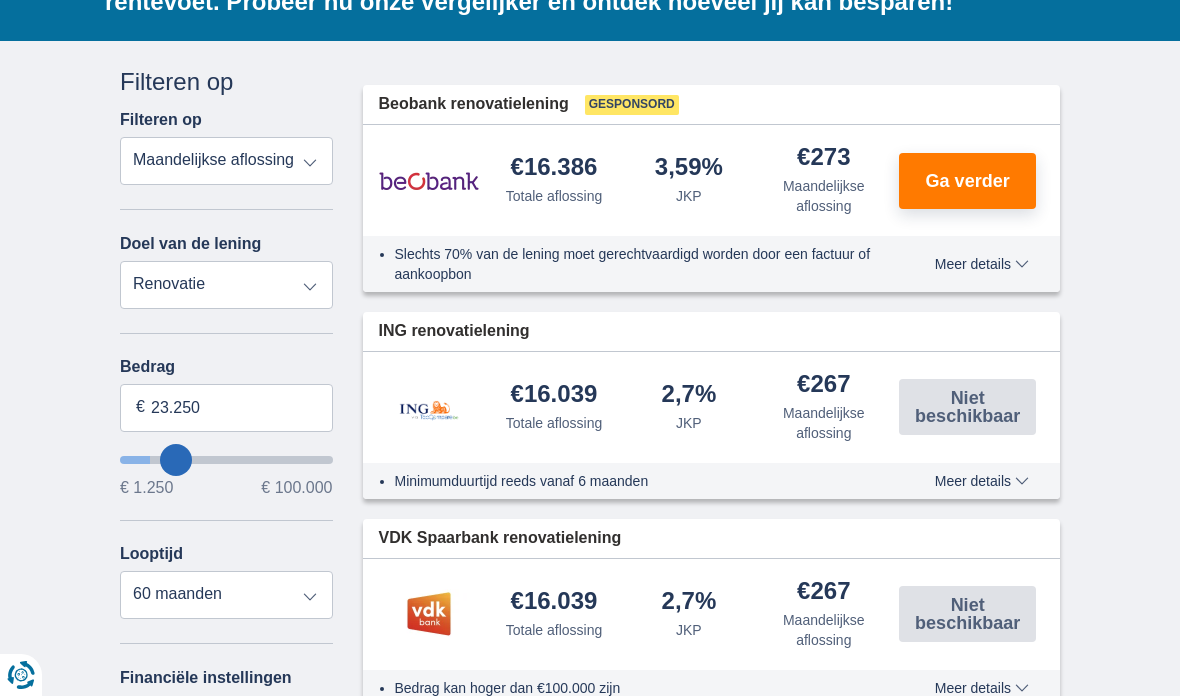 type on "24.250" 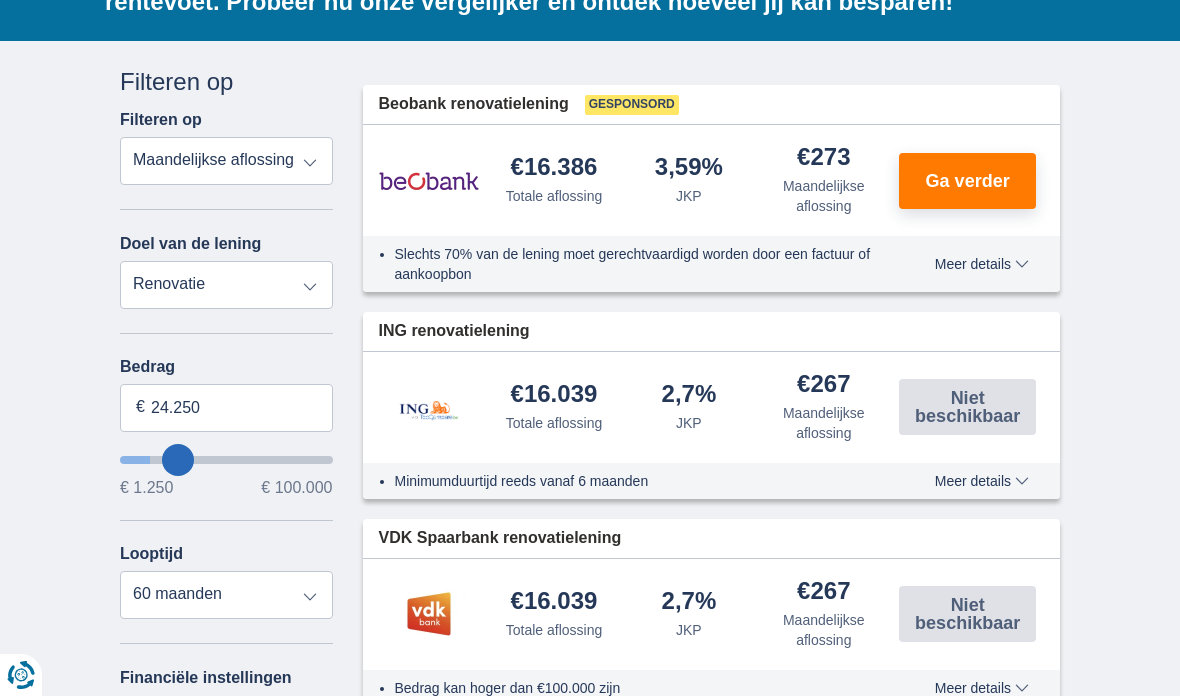 type on "25.250" 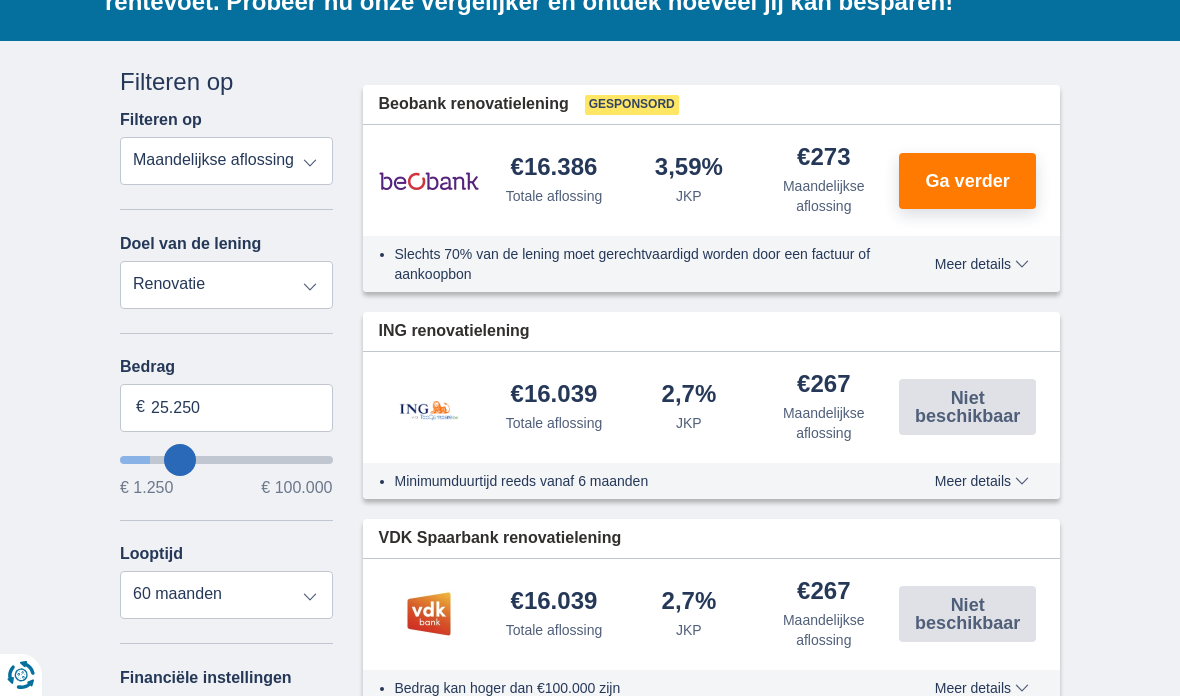 type on "26.250" 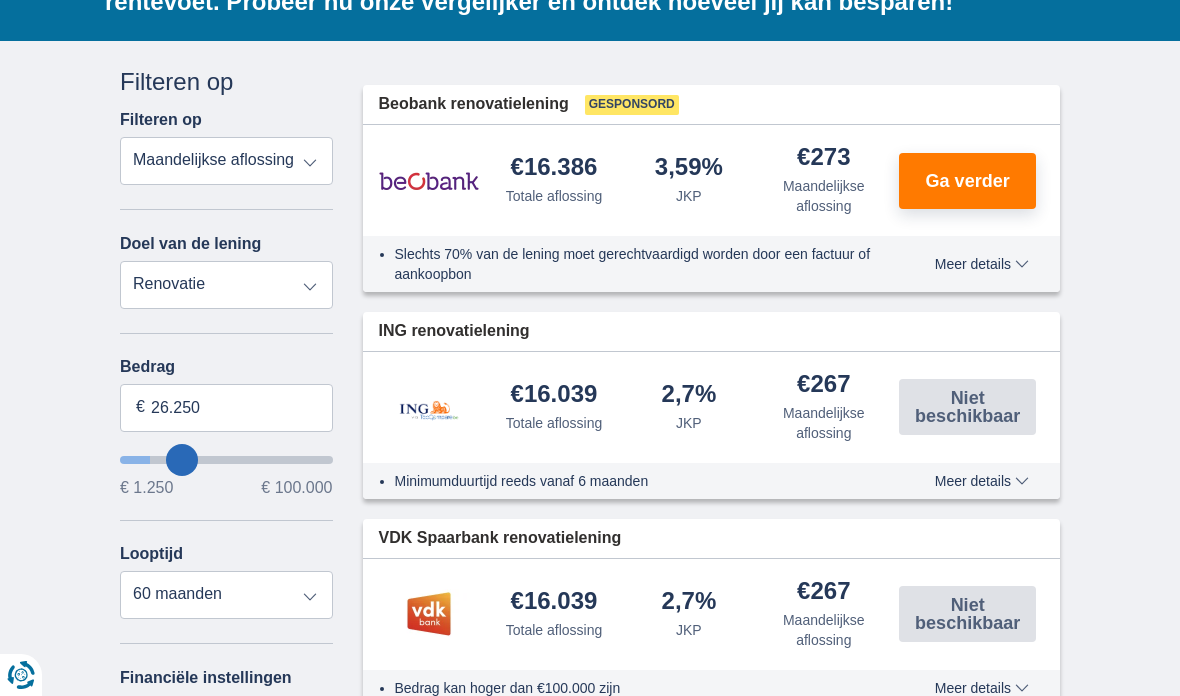 type on "27.250" 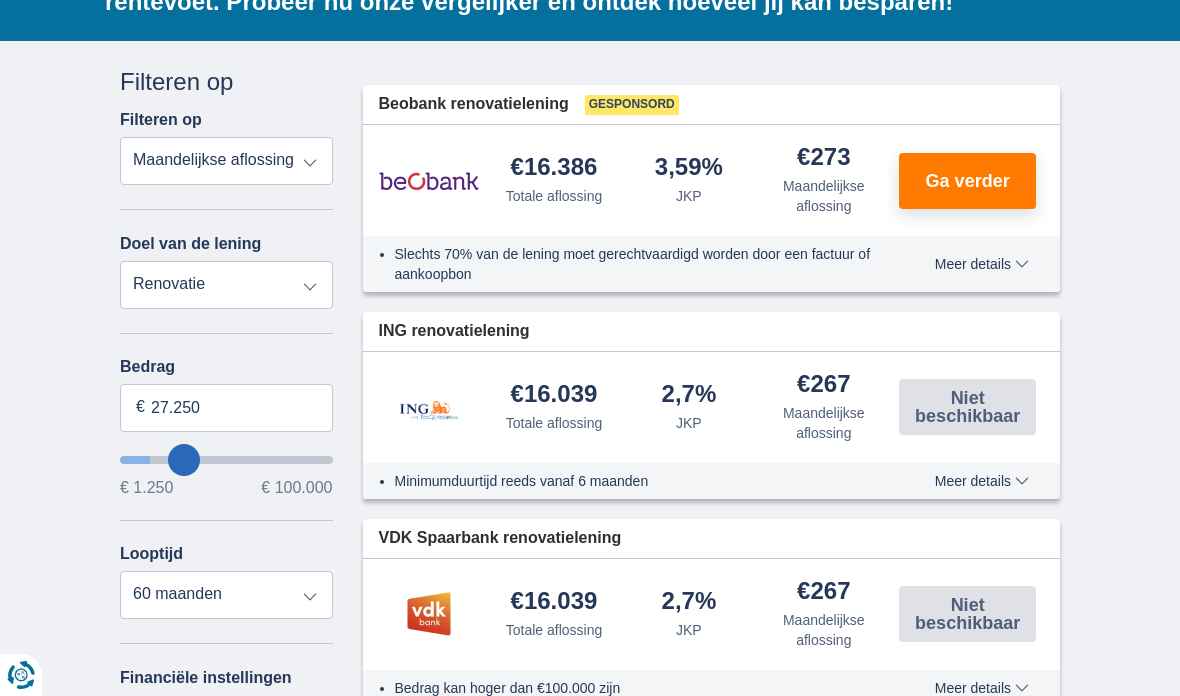 type on "28.250" 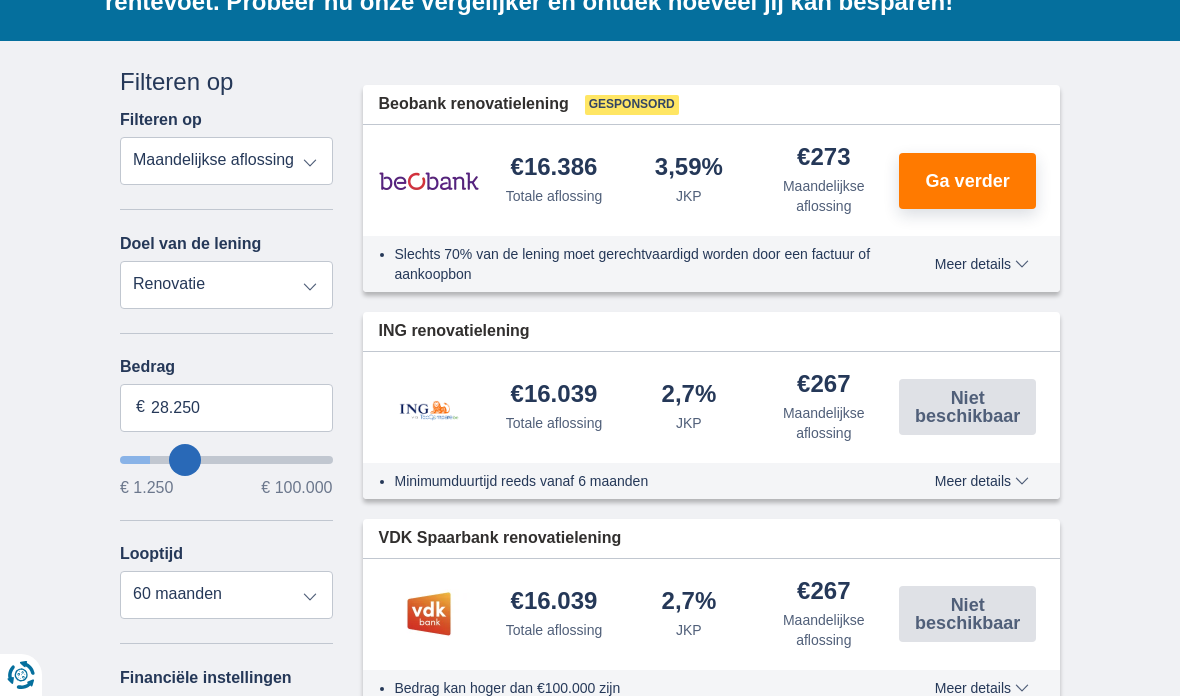 select on "120" 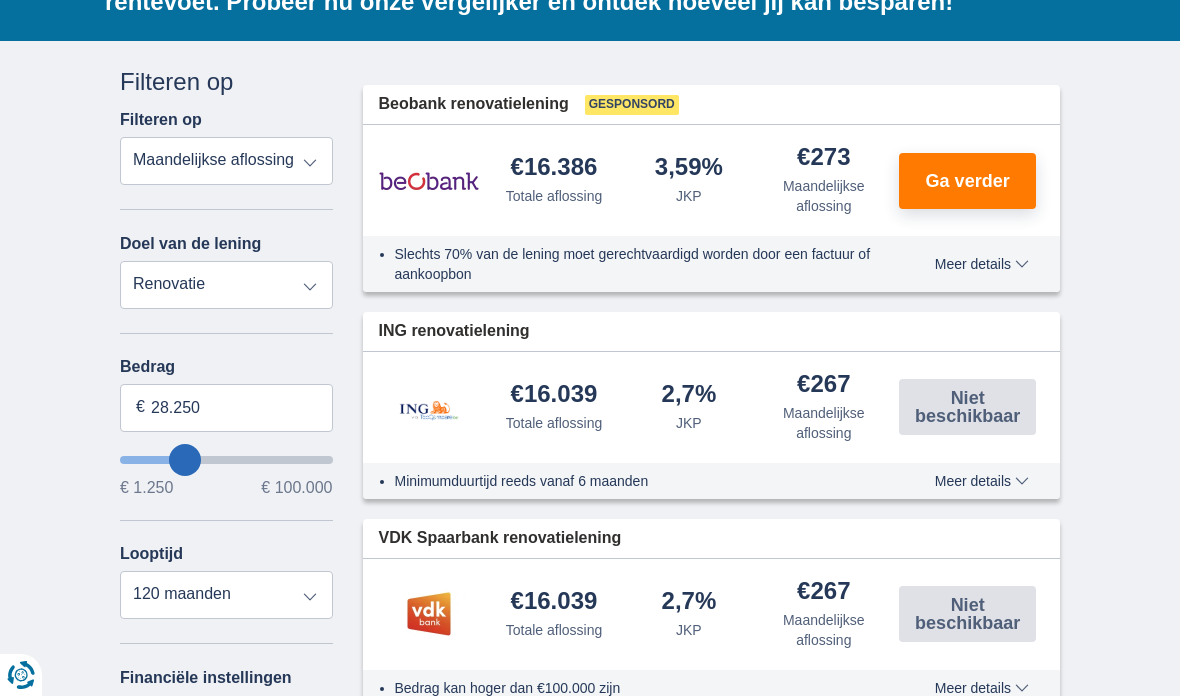 type on "29.250" 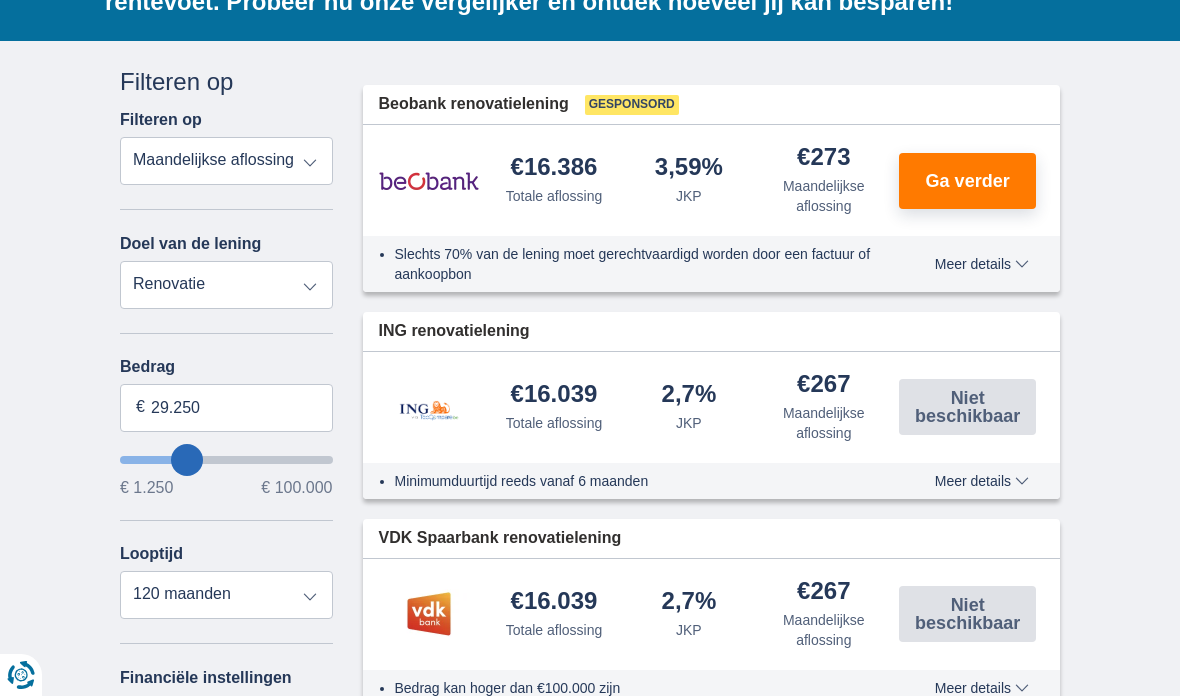 type on "30.250" 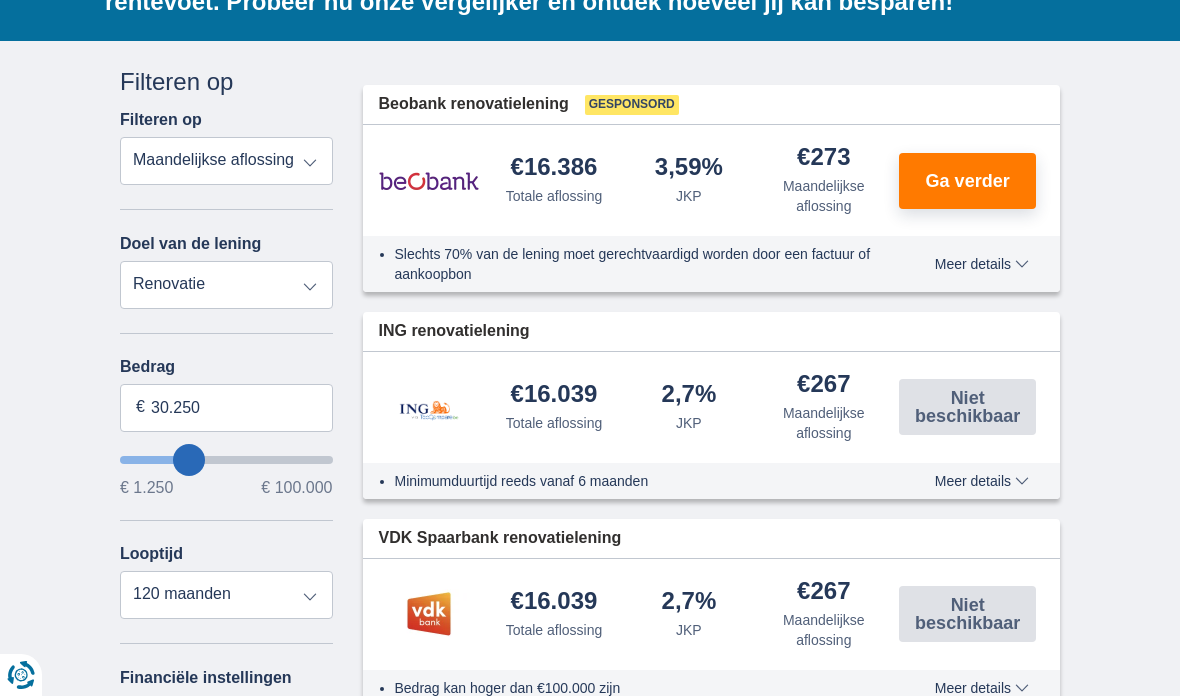 type on "31.250" 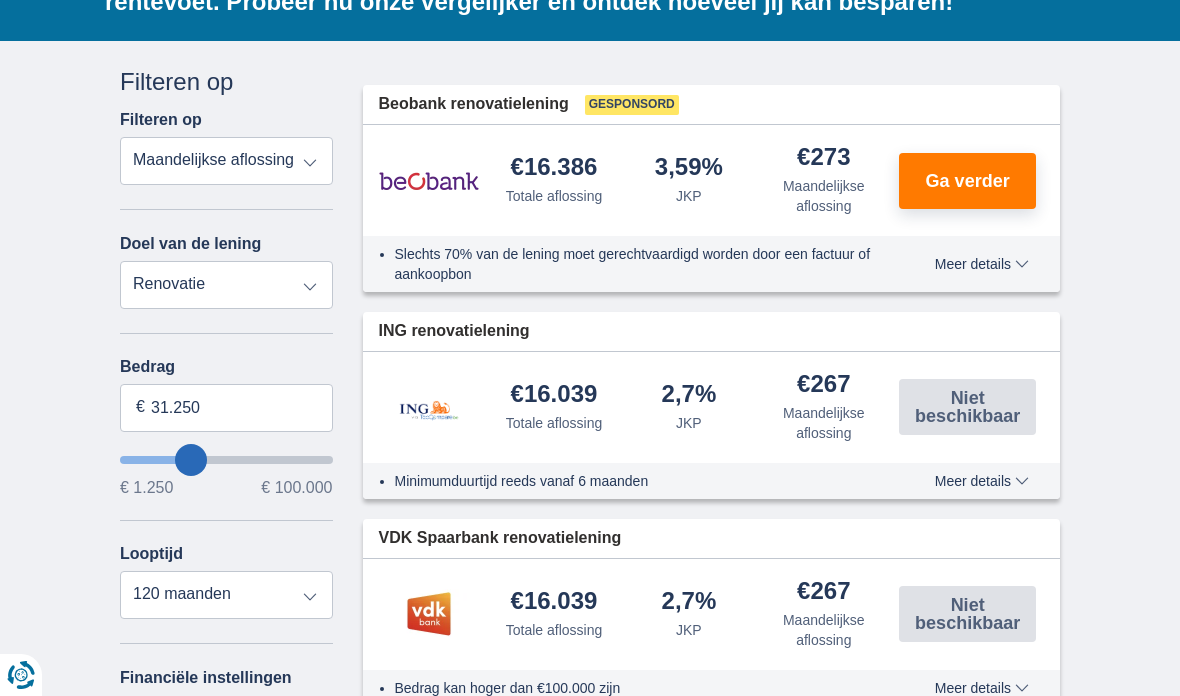 type on "32.250" 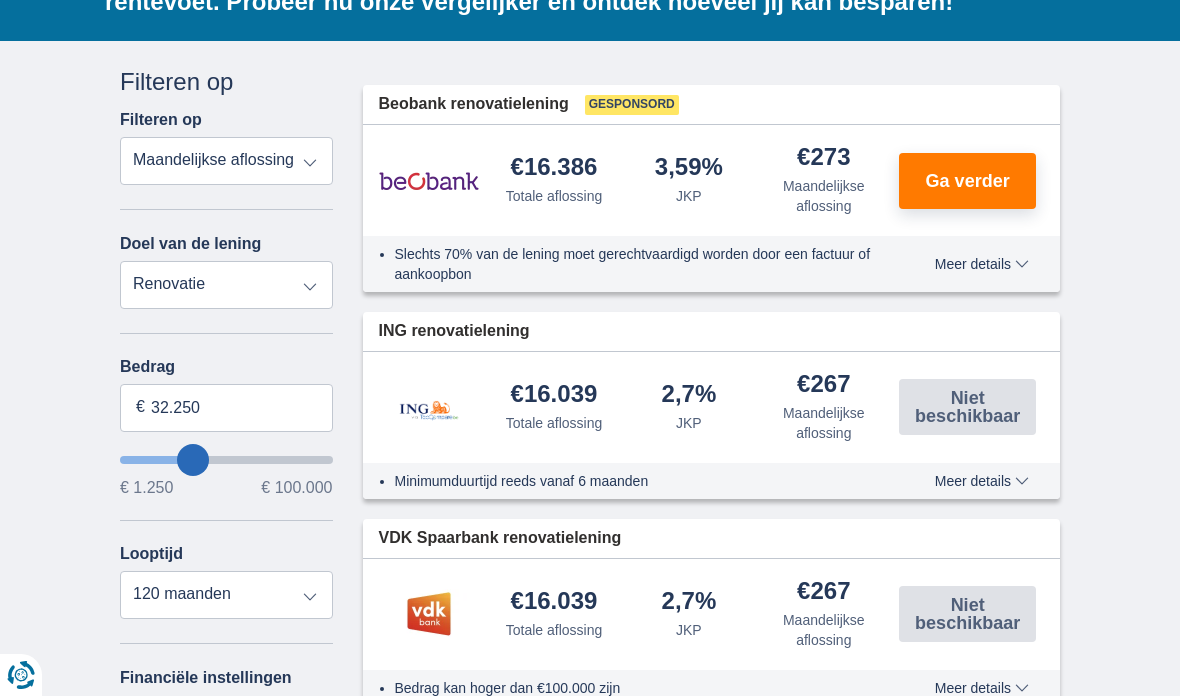 type on "33.250" 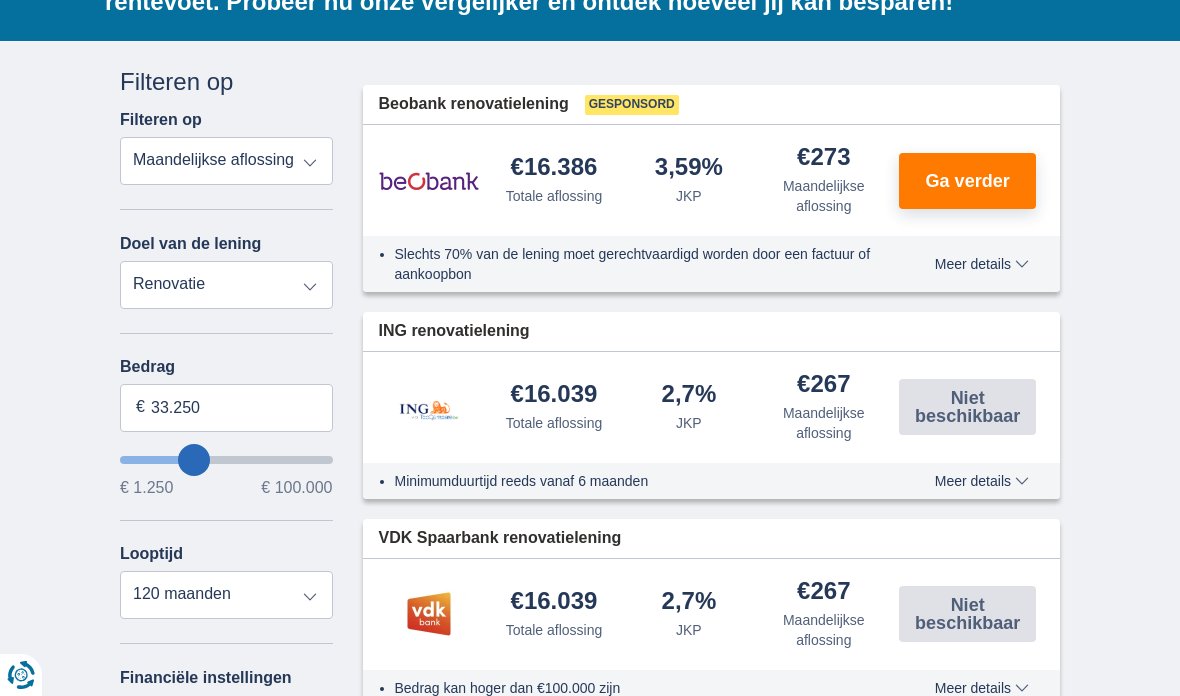 type on "34.250" 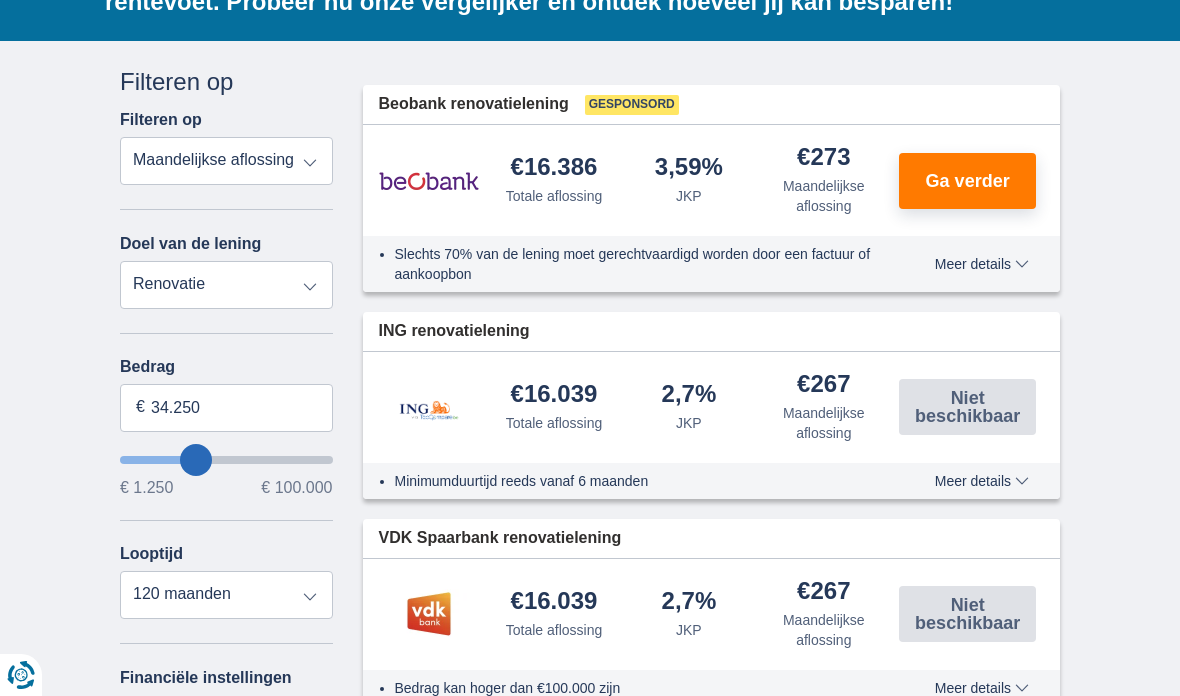 type on "35.250" 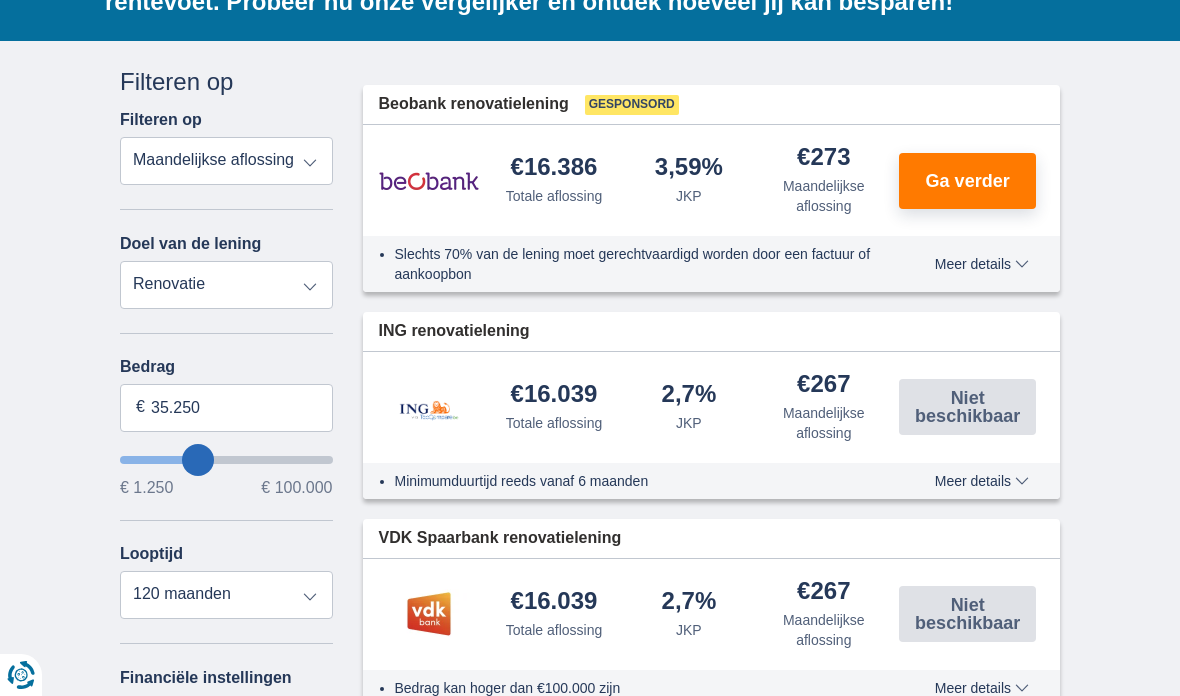 type on "36.250" 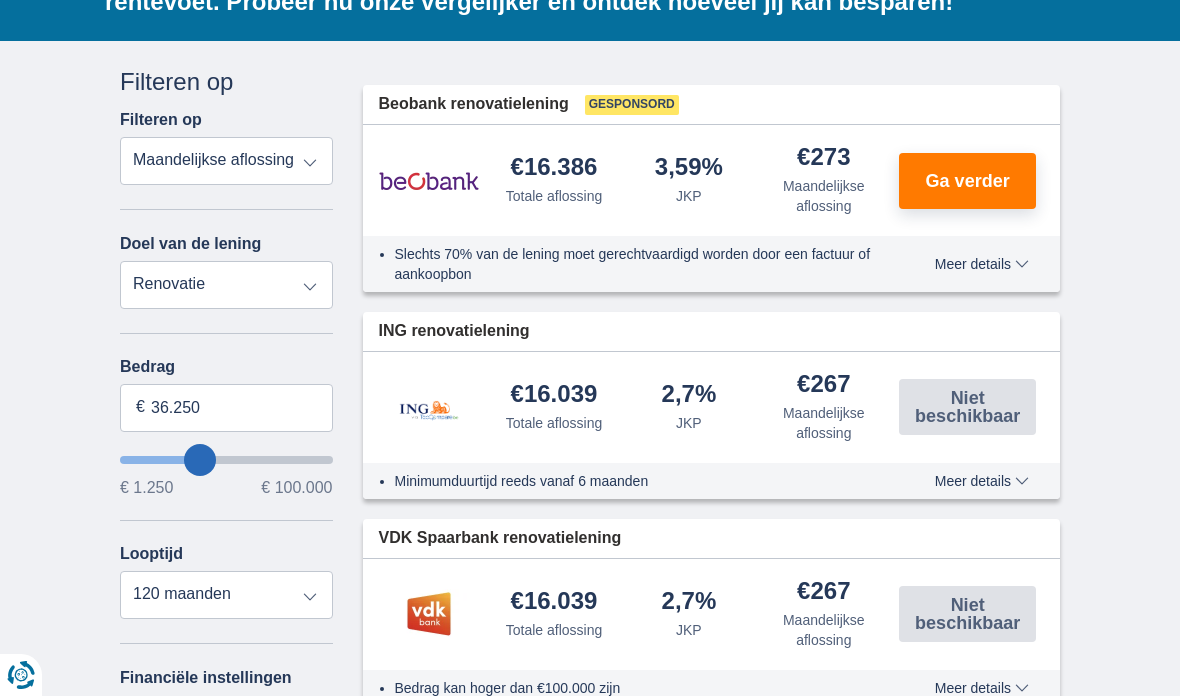 type on "37.250" 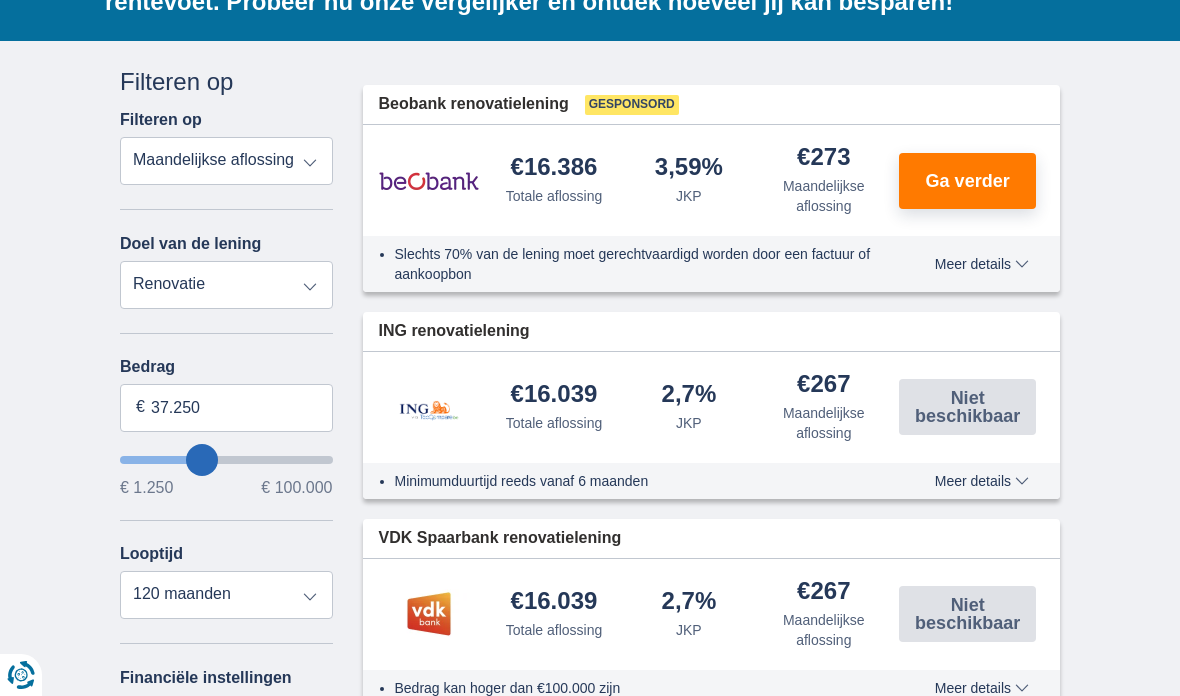 type on "38.250" 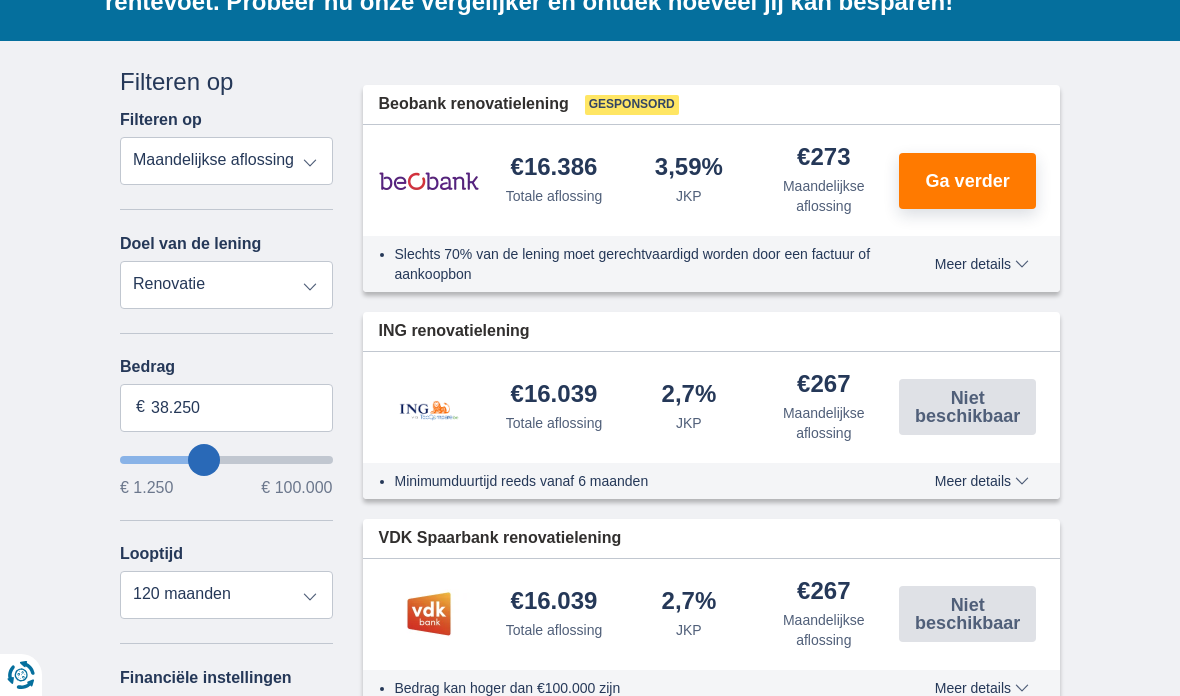 type on "39.250" 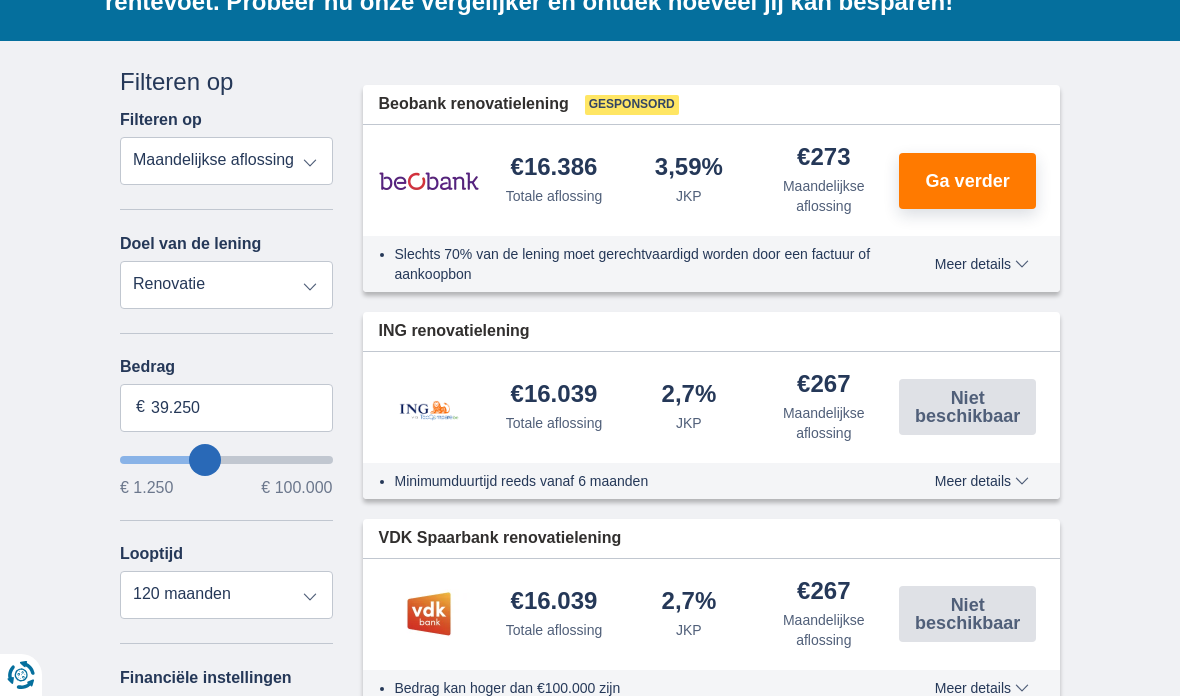 type on "40.250" 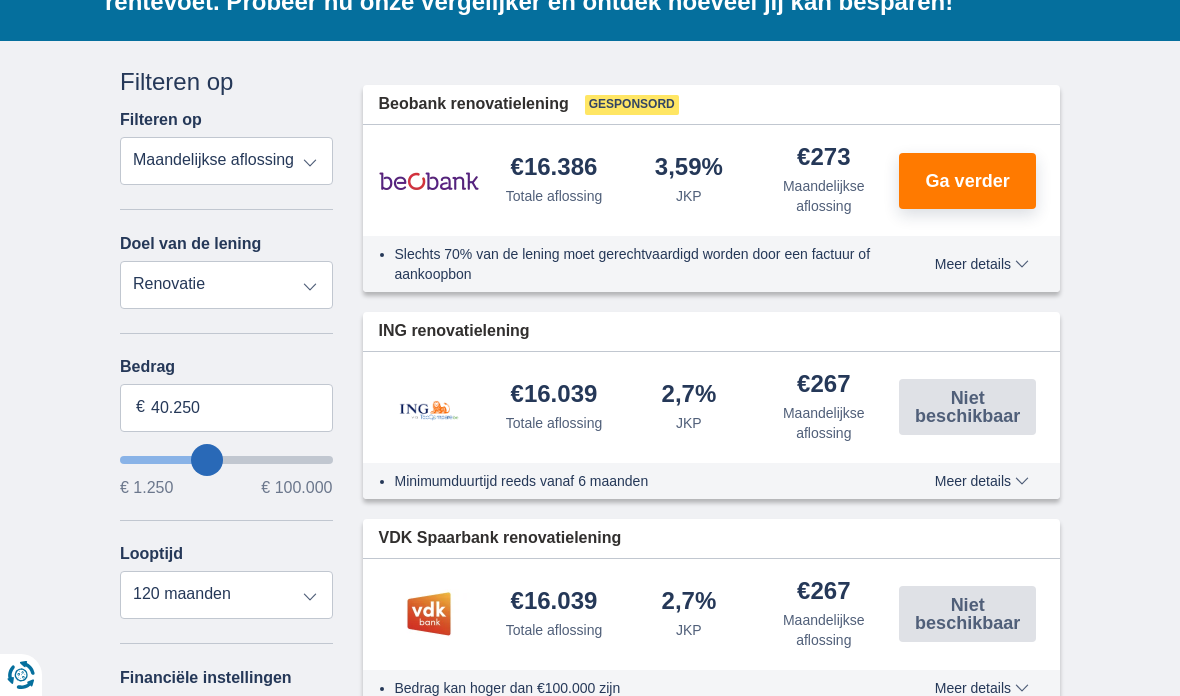 type on "41.250" 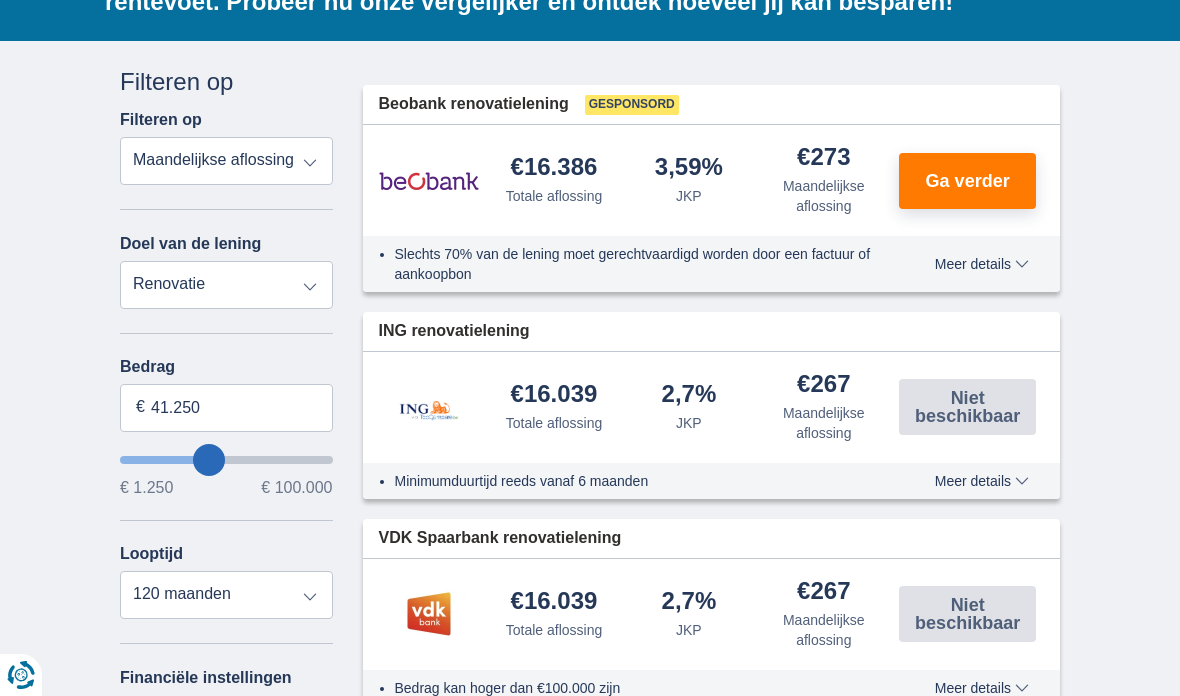 type on "42.250" 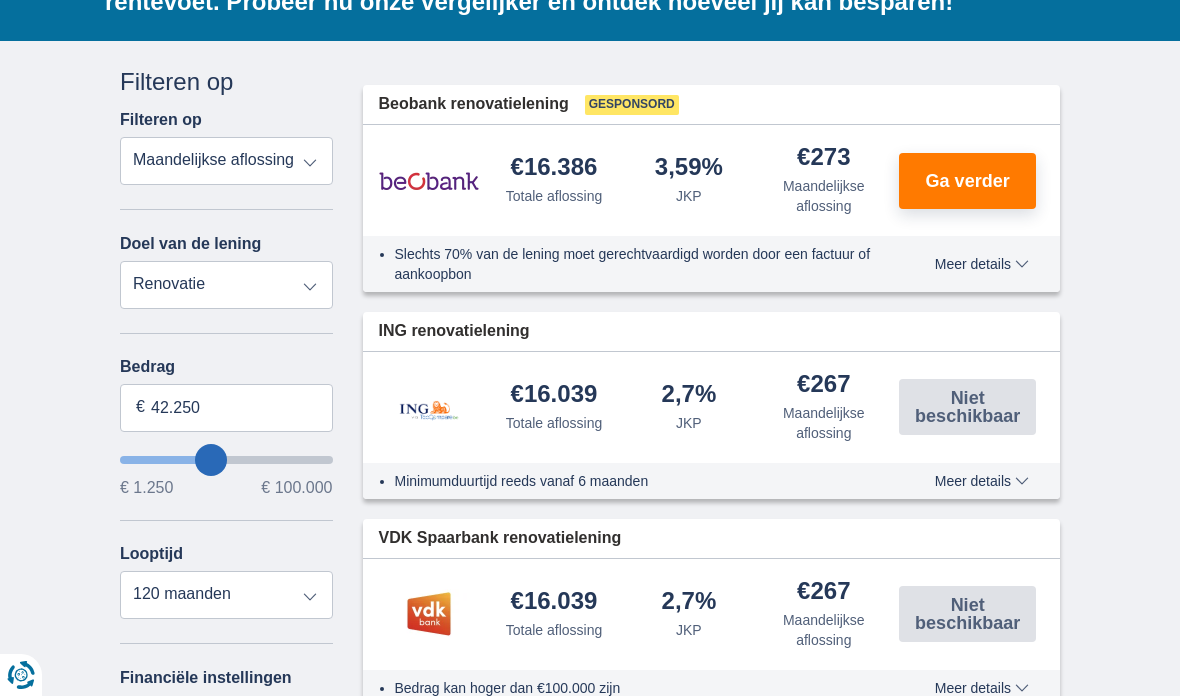 type on "43.250" 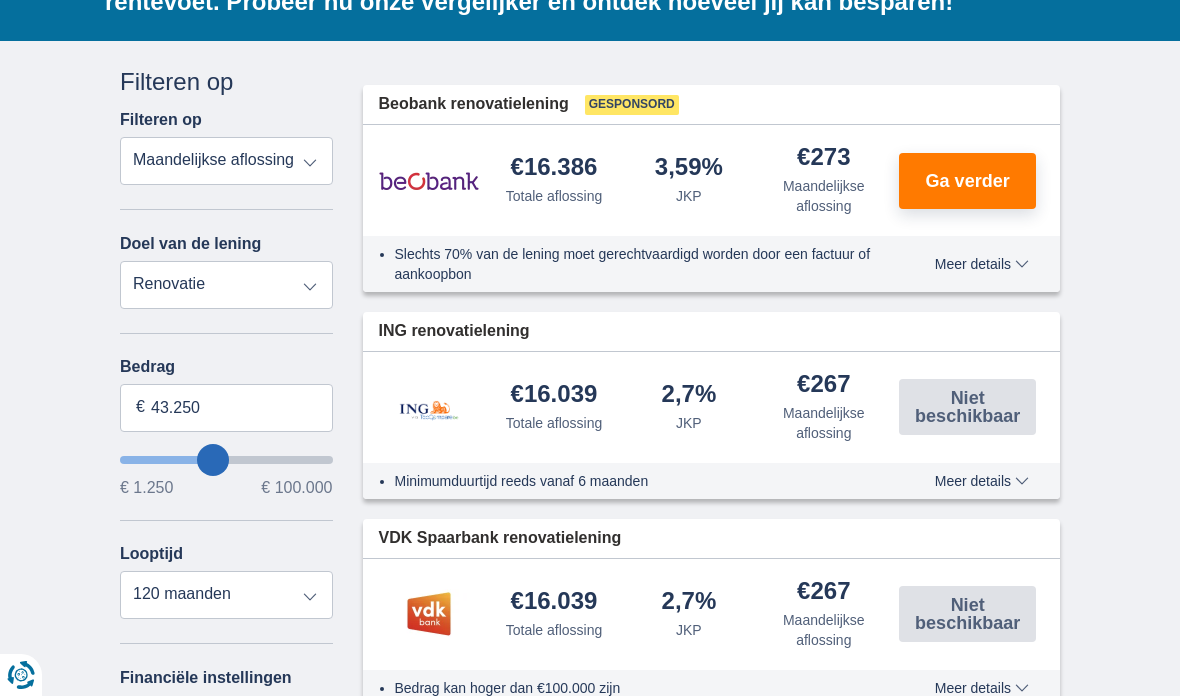 type on "44.250" 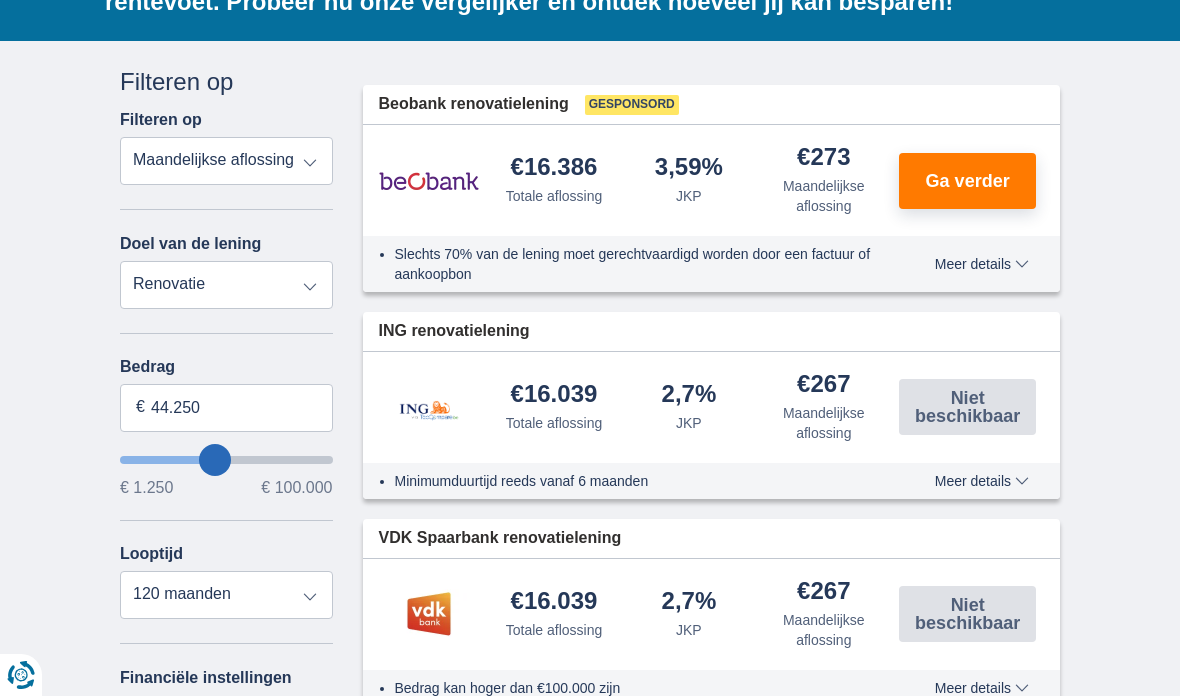 type on "45.250" 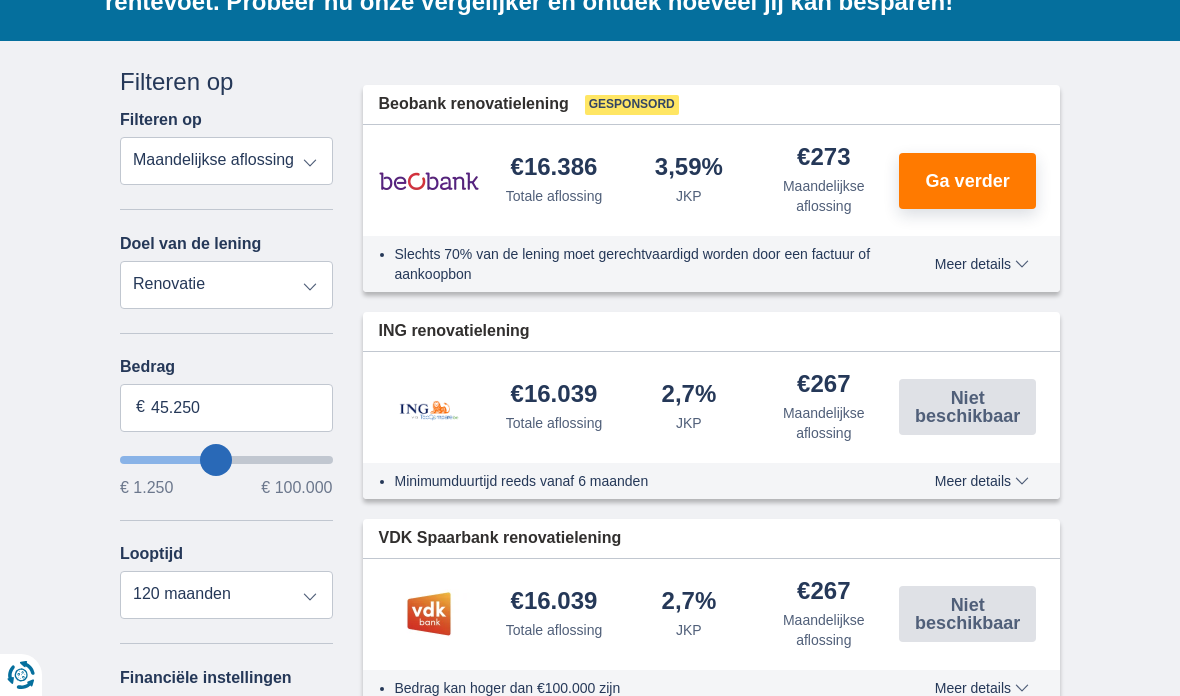 type on "46.250" 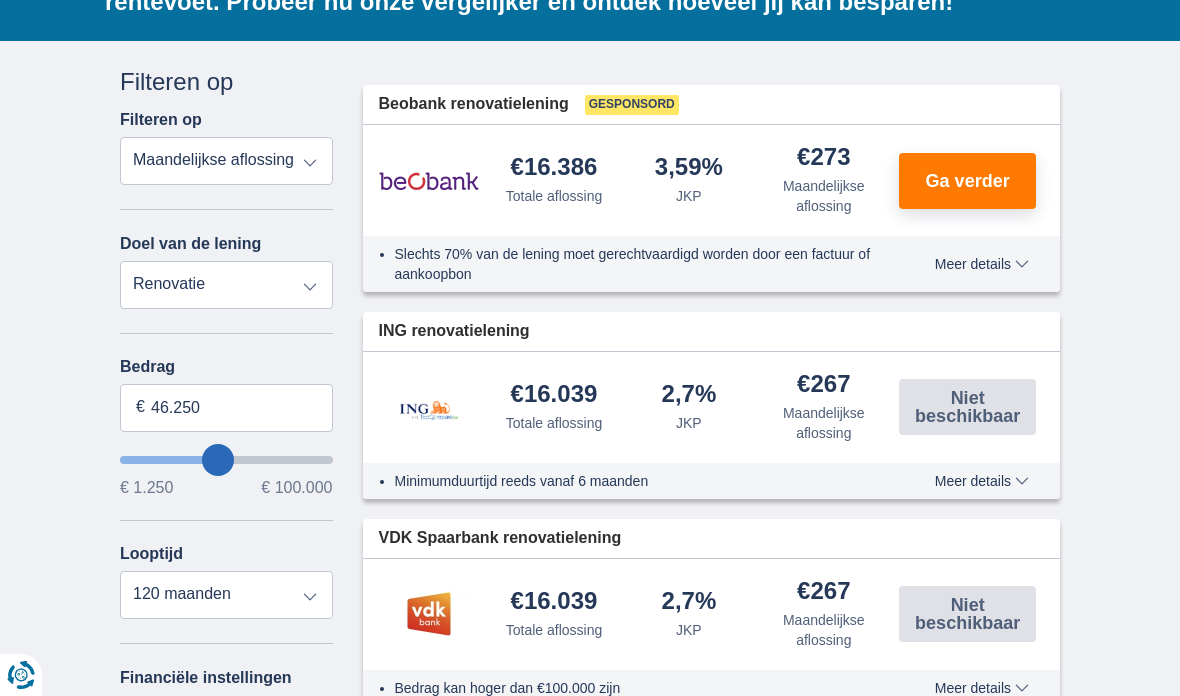 type on "47.250" 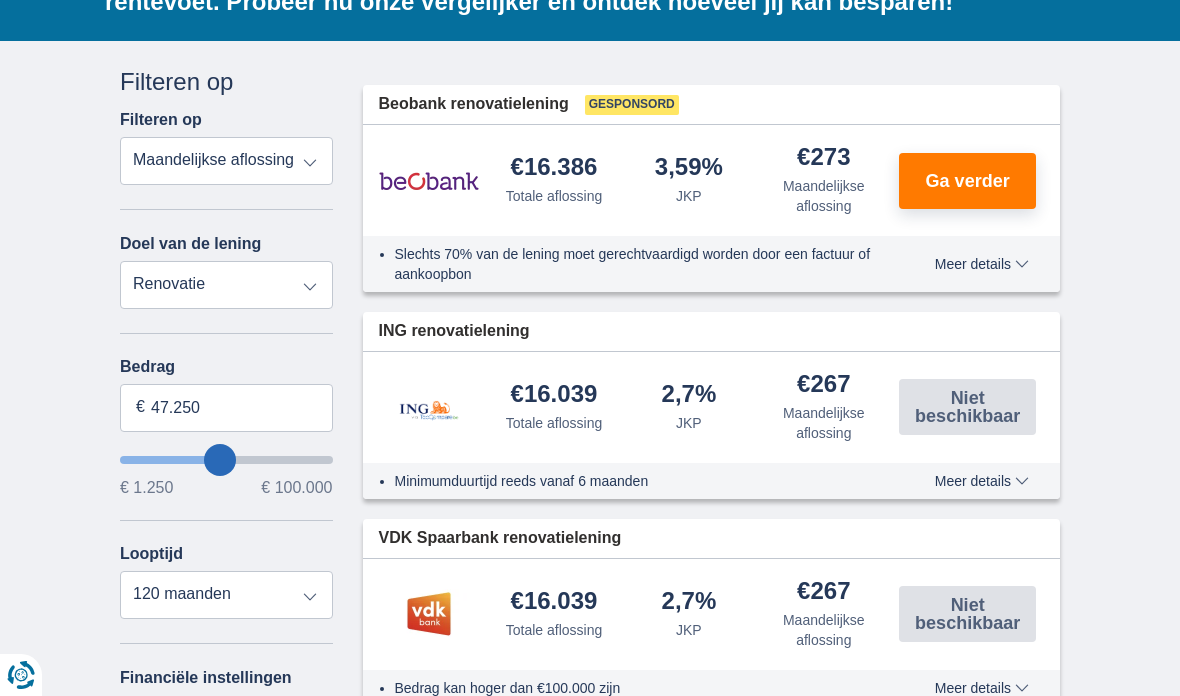 type on "48.250" 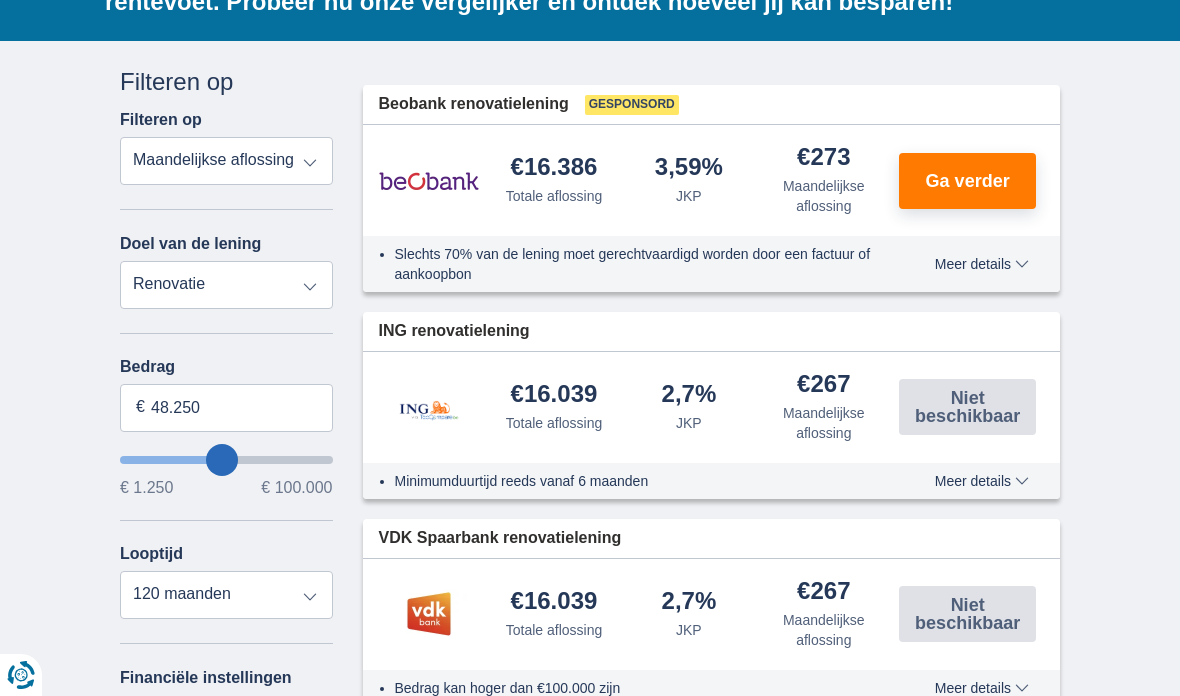 type on "49.250" 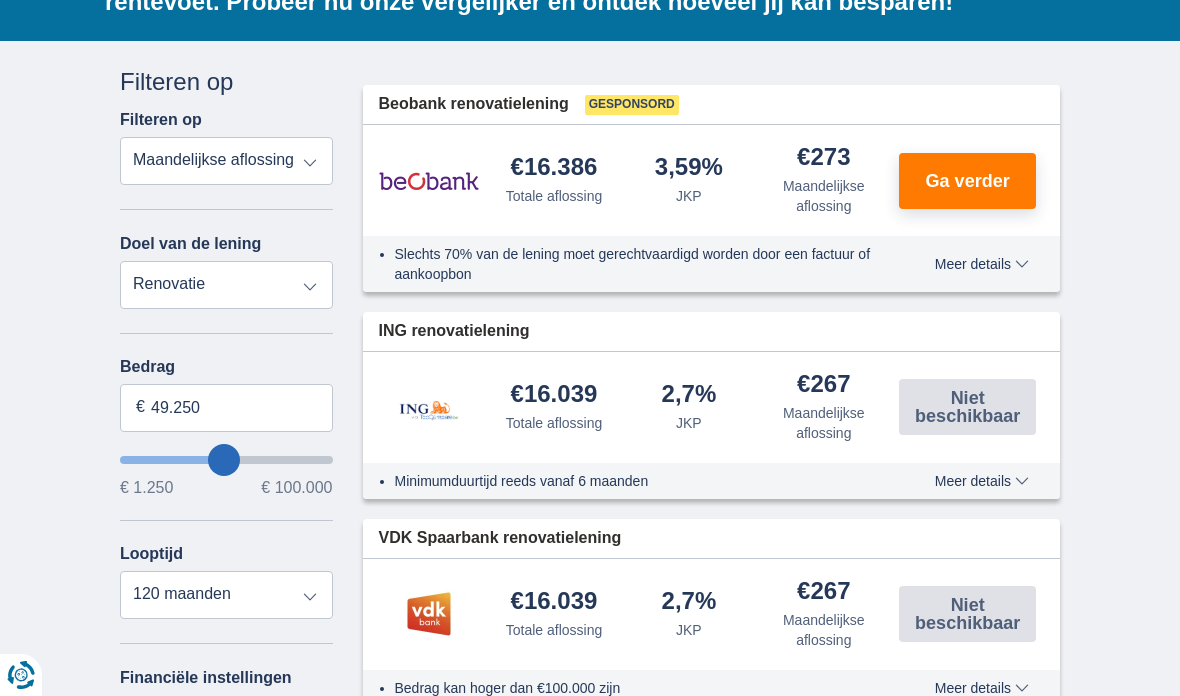 type on "50.250" 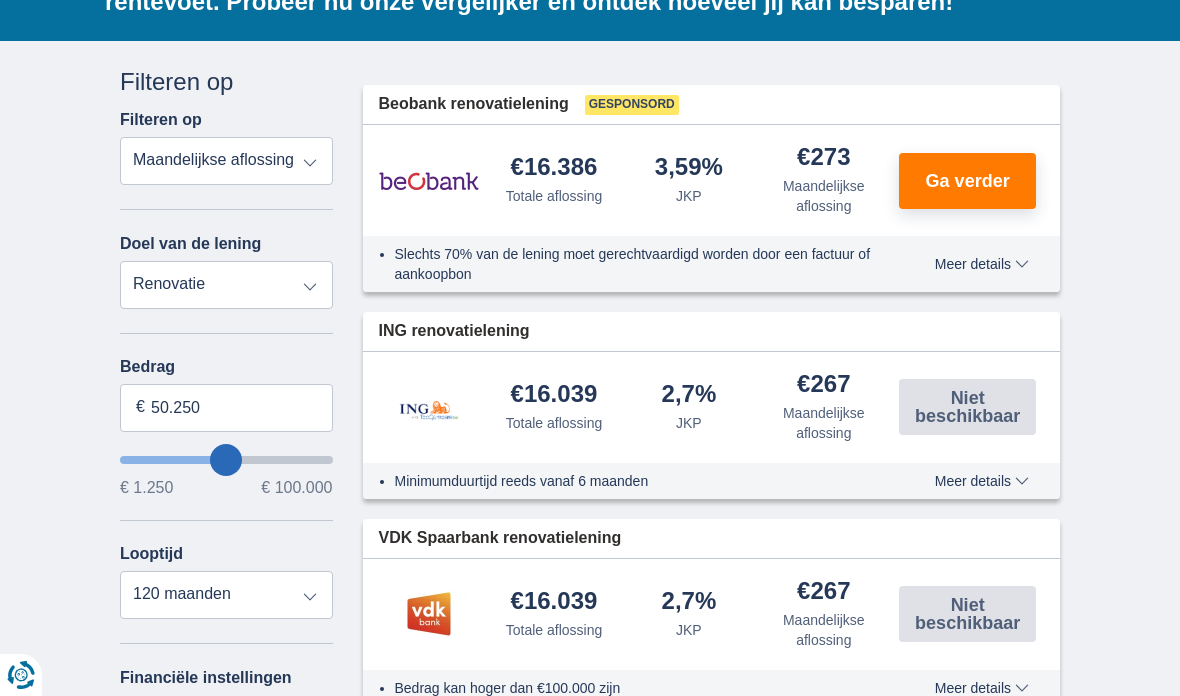 type on "51.250" 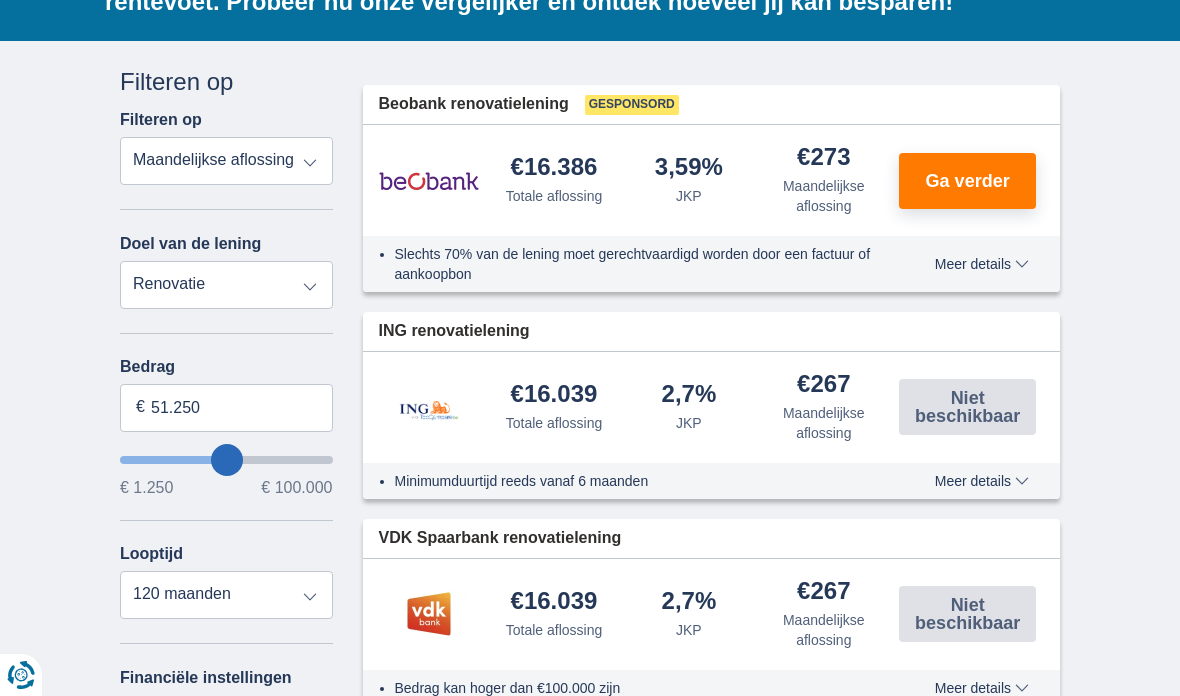 type on "52.250" 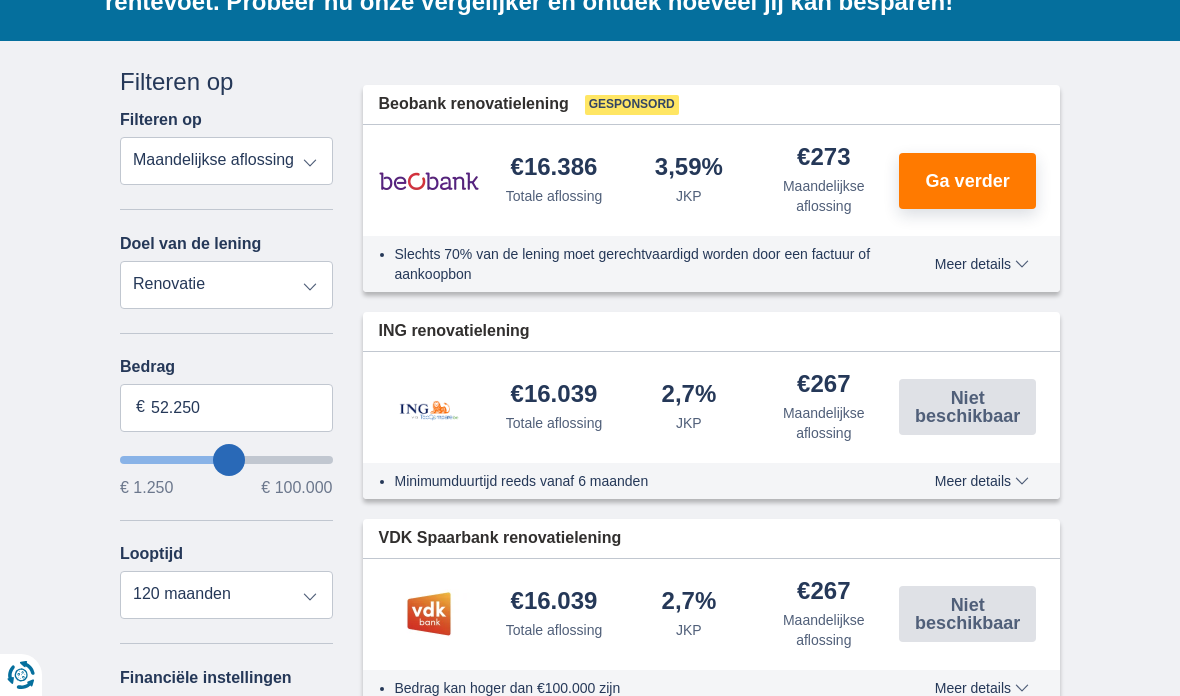 type on "53.250" 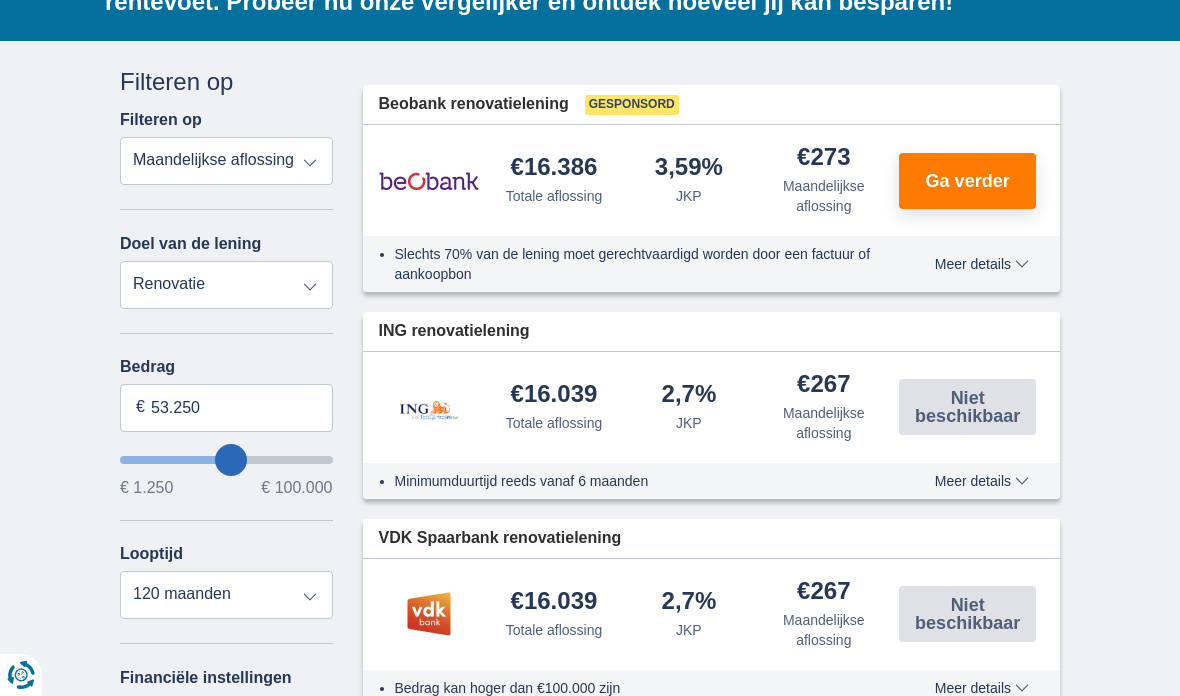 type on "54.250" 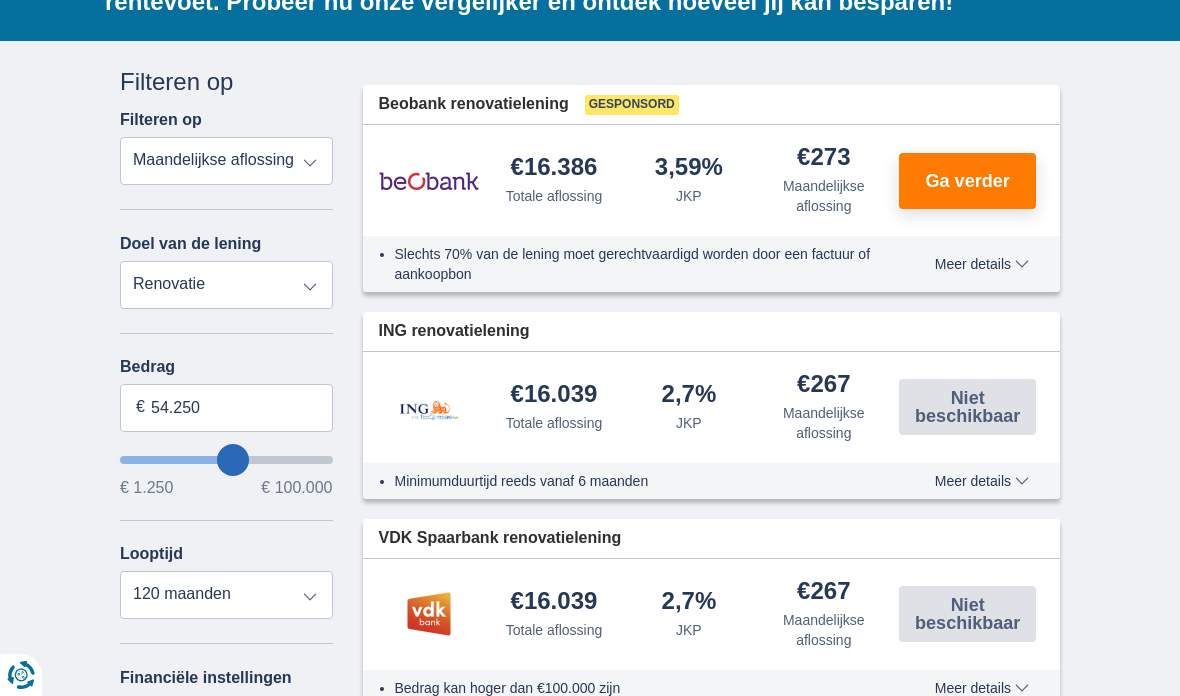 type on "55.250" 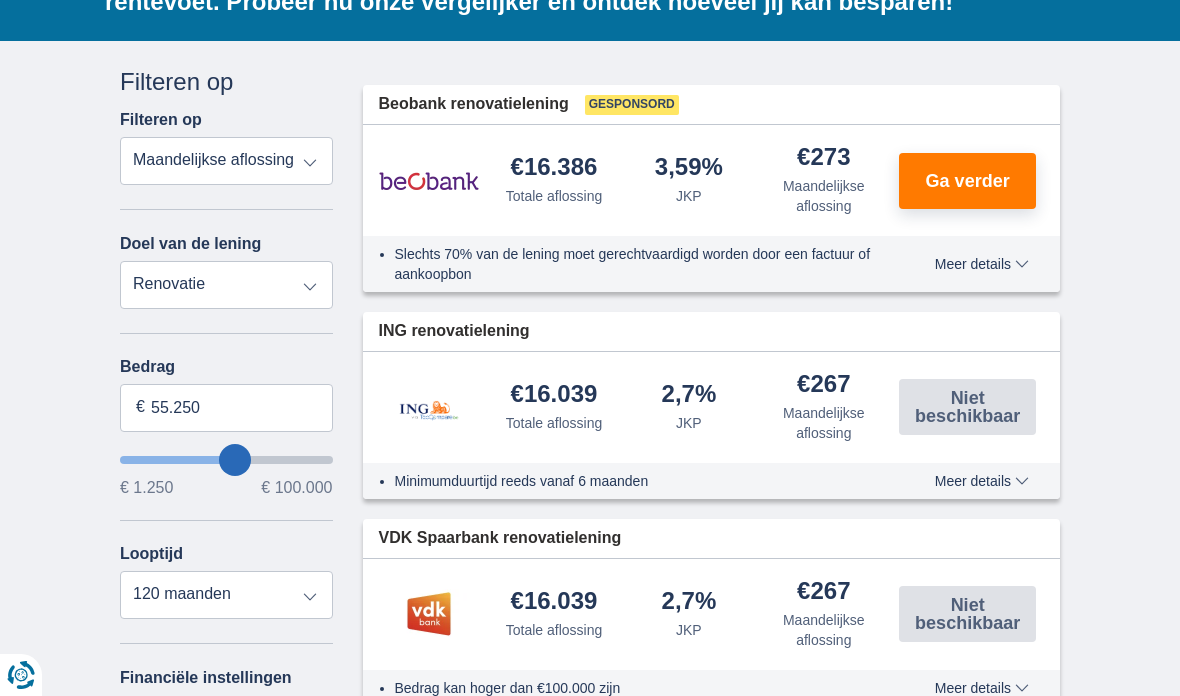 type on "56.250" 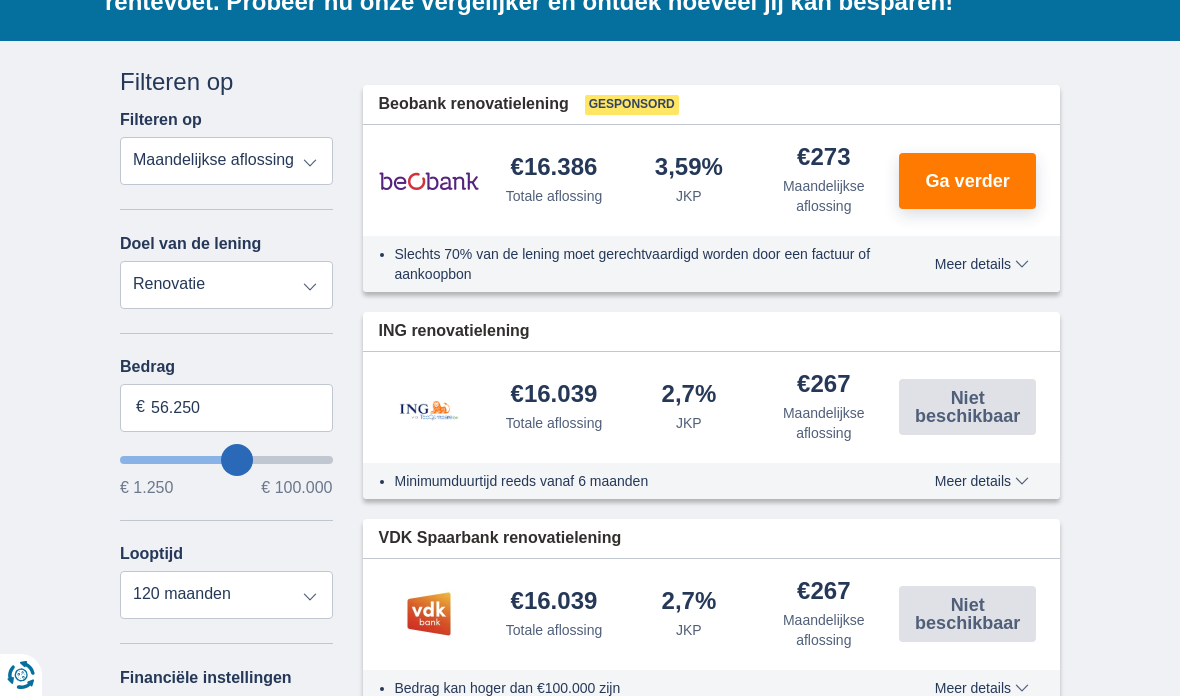 type on "57.250" 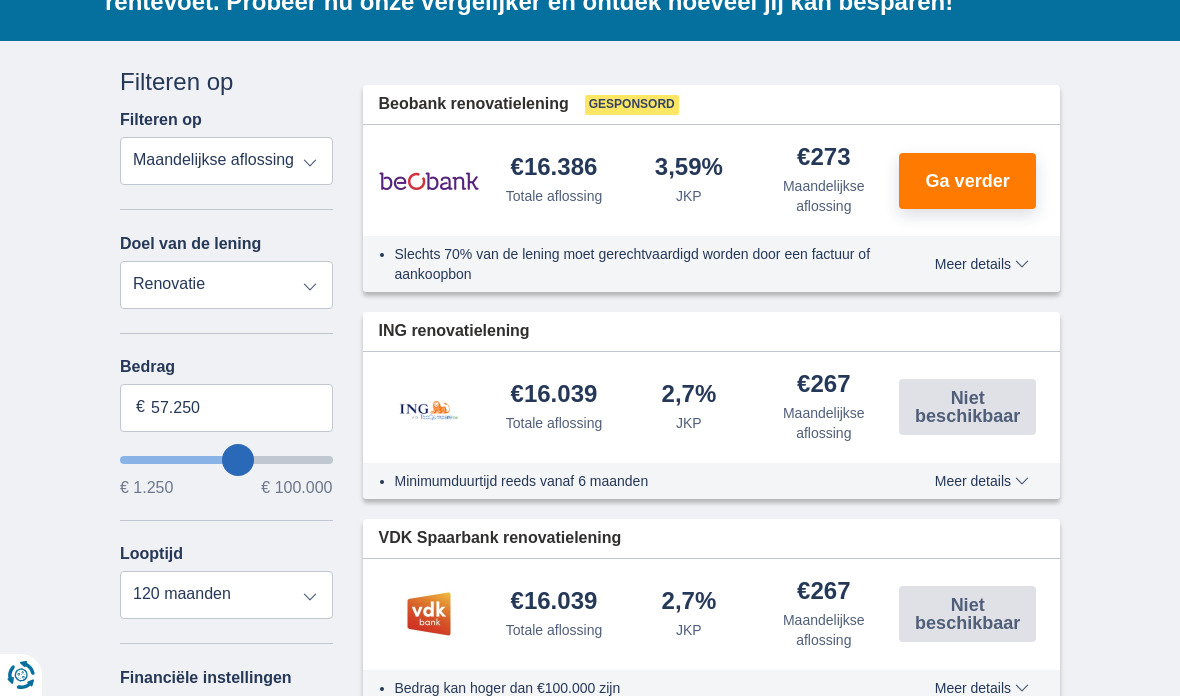 type on "58.250" 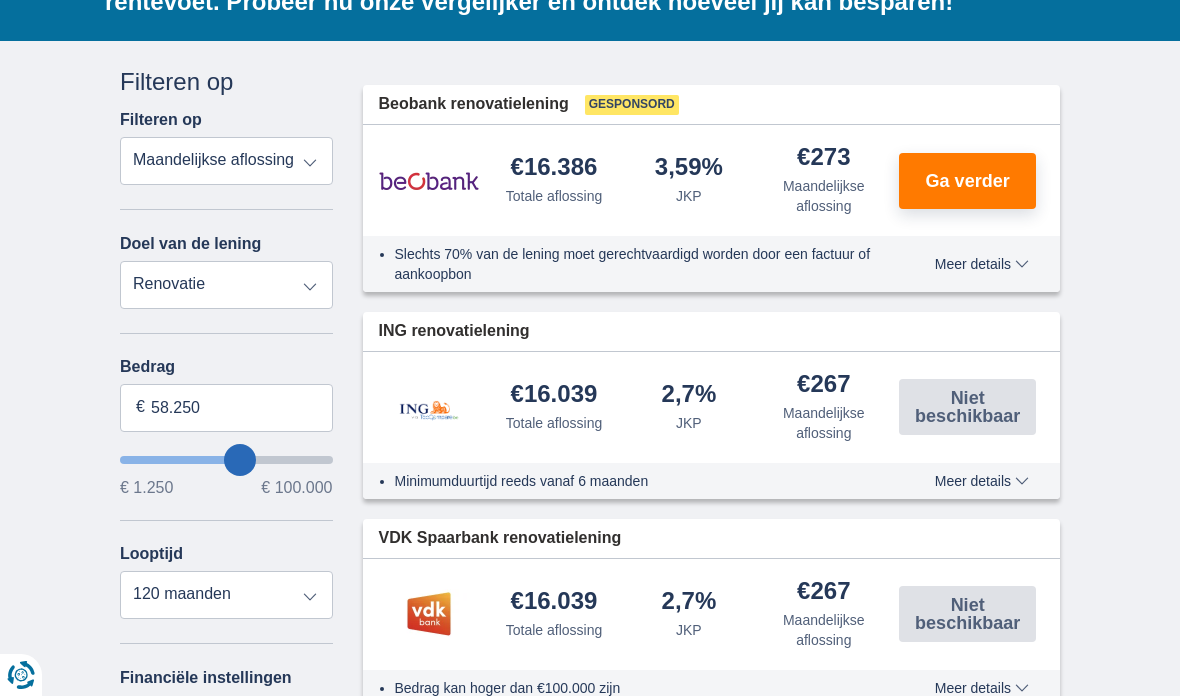 type on "59.250" 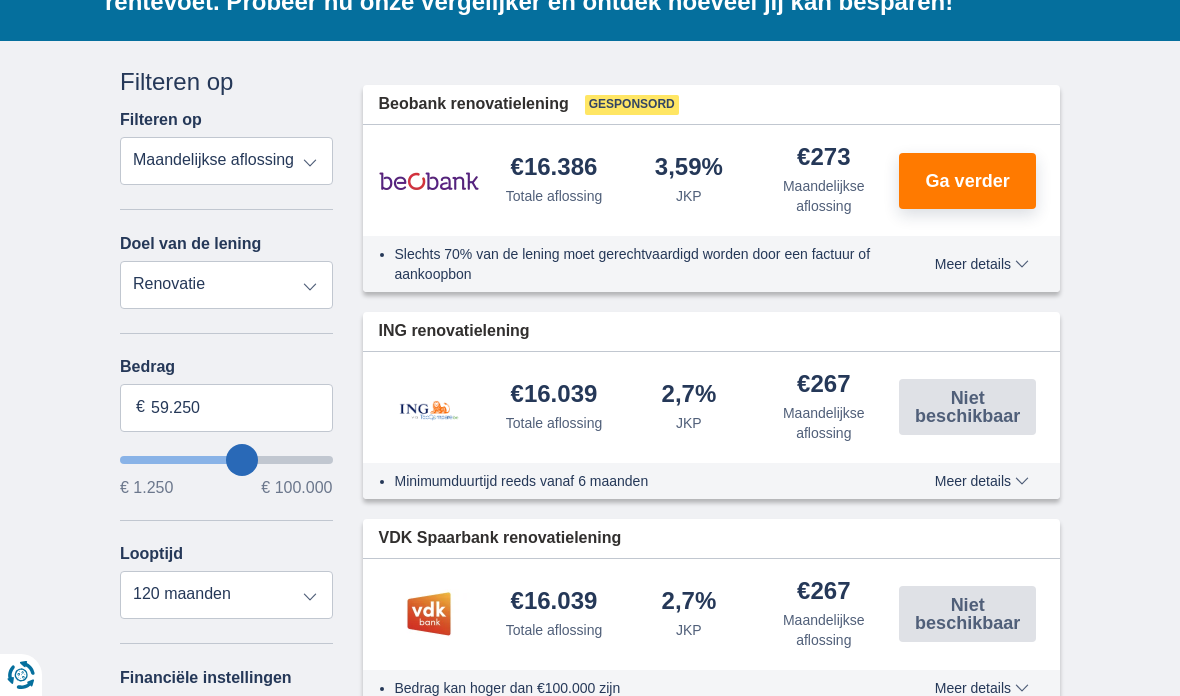 type on "60.250" 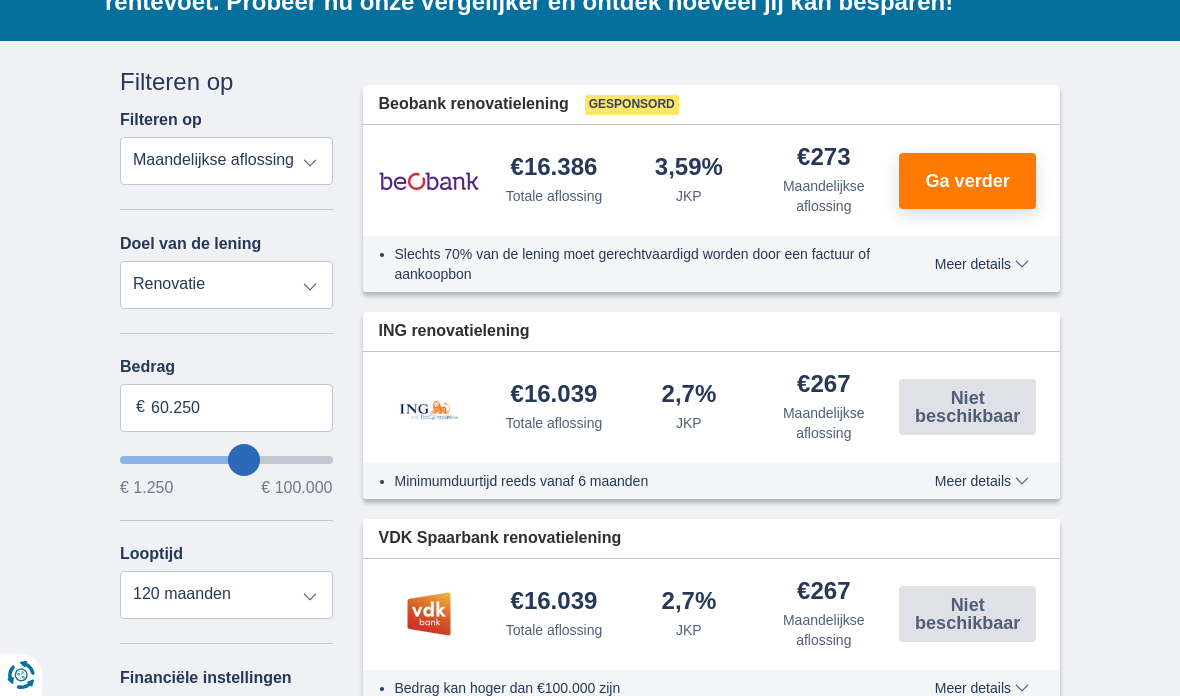 type on "61.250" 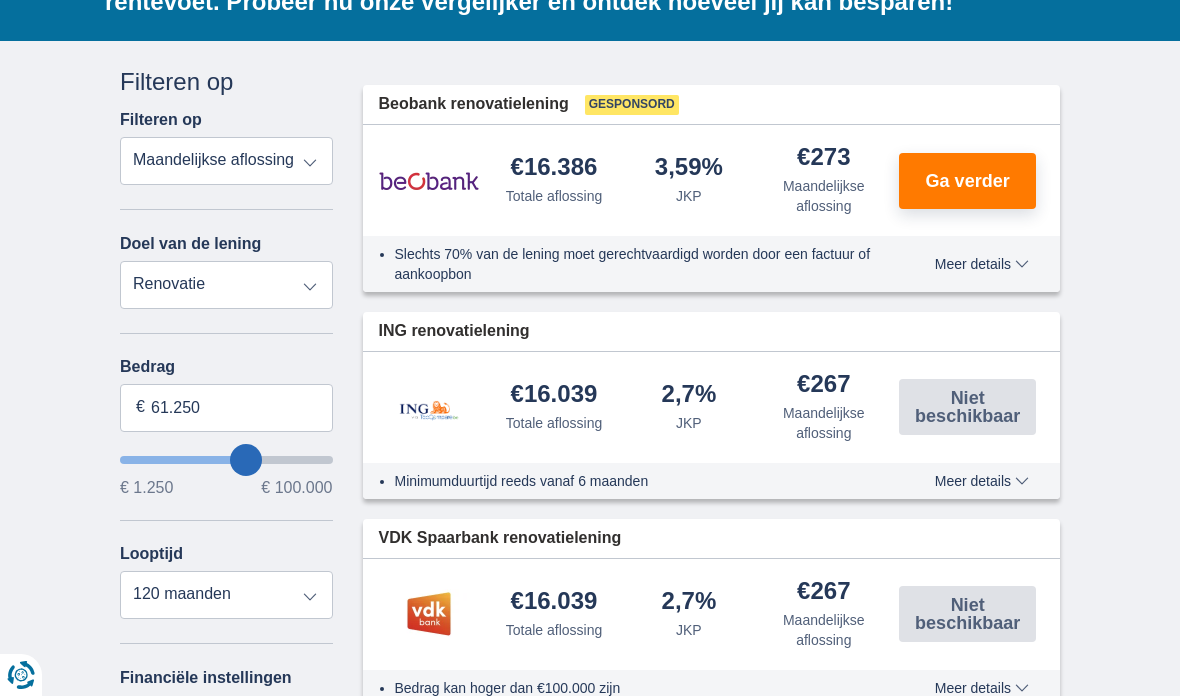 type on "61250" 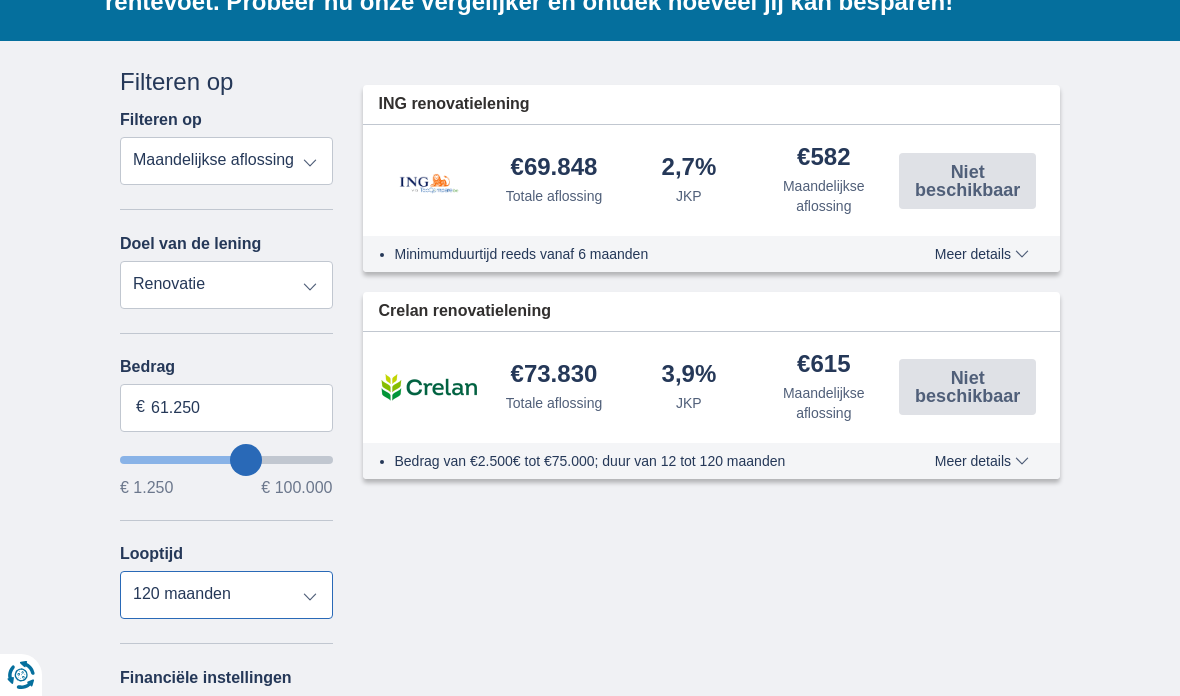 click on "12 maanden
18 maanden
24 maanden
30 maanden
36 maanden
42 maanden
48 maanden
60 maanden
72 maanden
84 maanden
96 maanden
120 maanden" at bounding box center [226, 595] 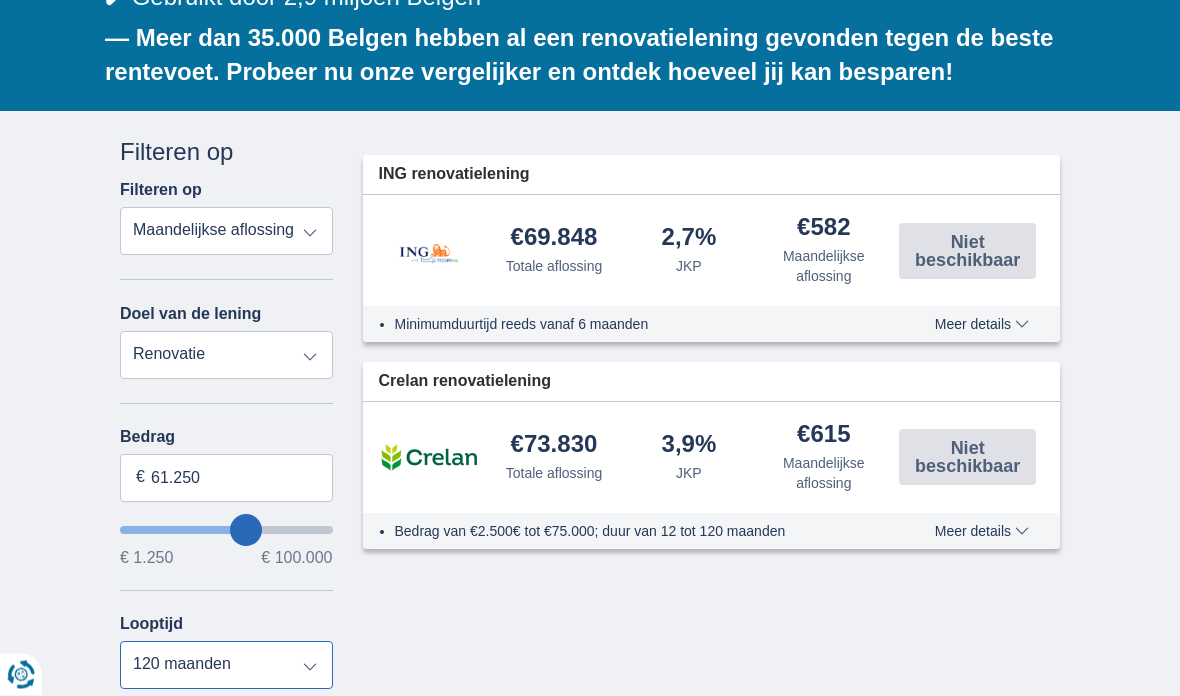 scroll, scrollTop: 524, scrollLeft: 0, axis: vertical 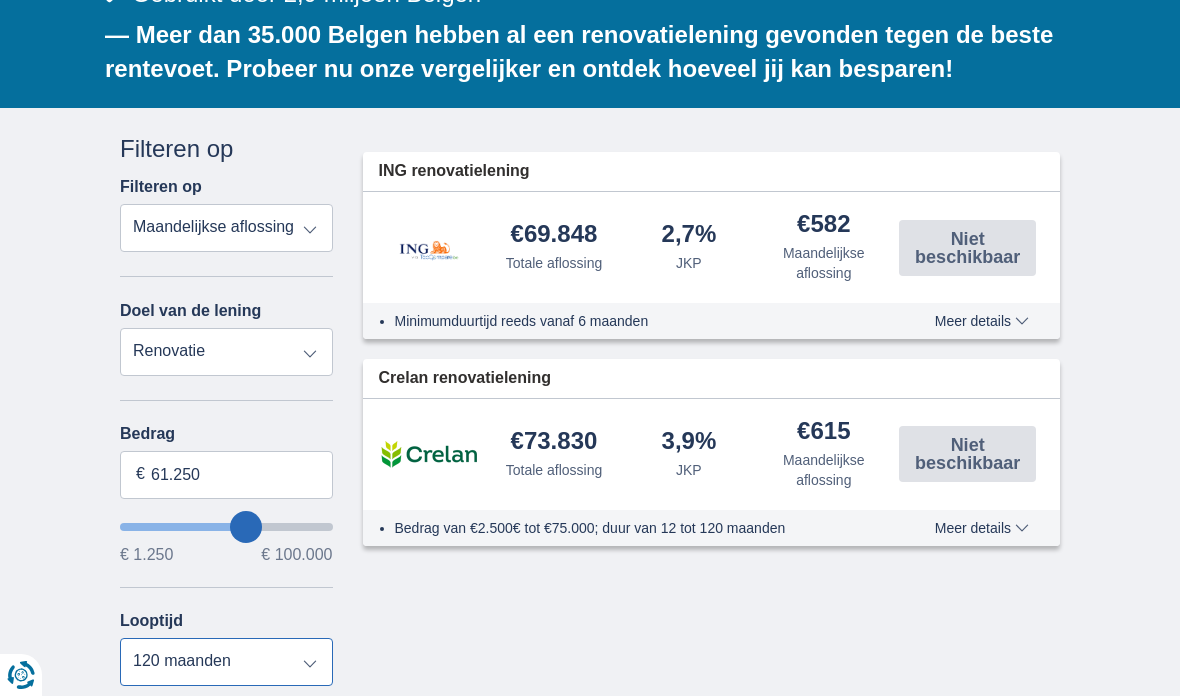 type on "57.250" 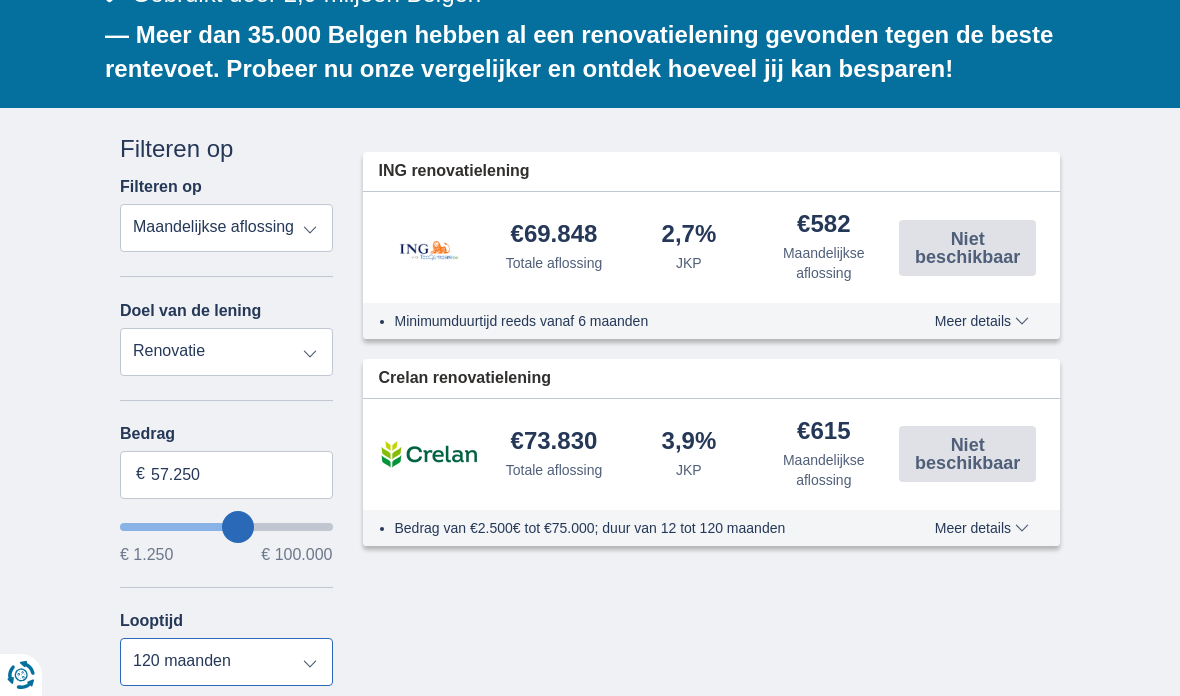 type on "56.250" 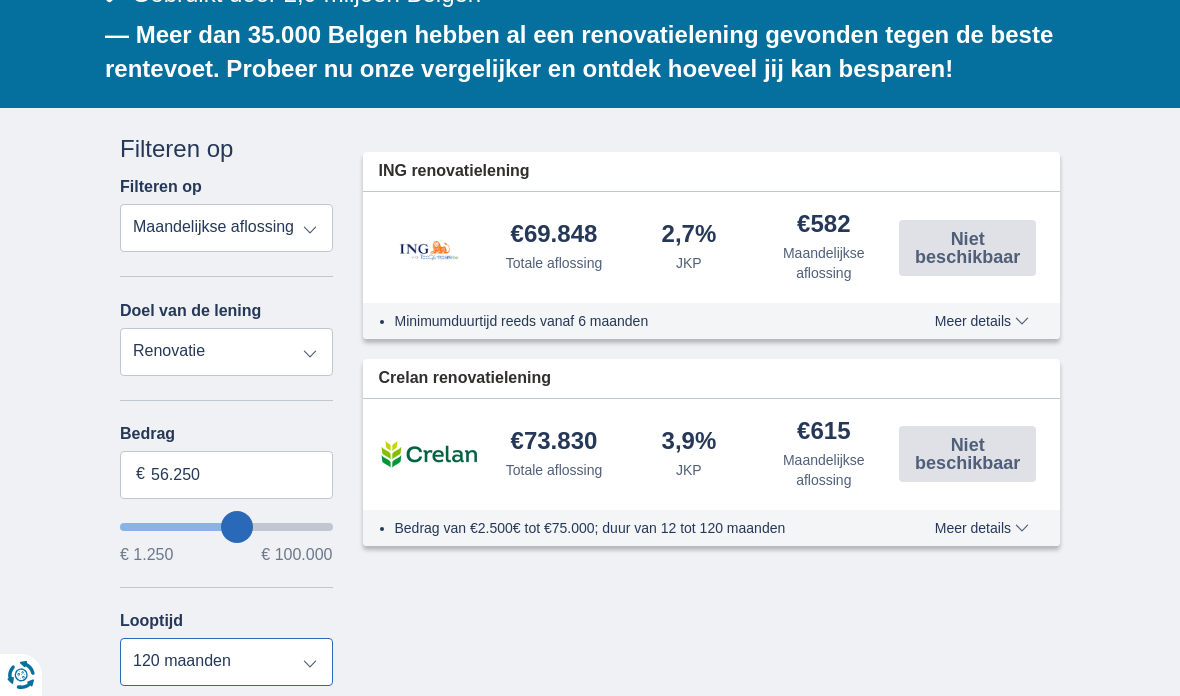 type on "55.250" 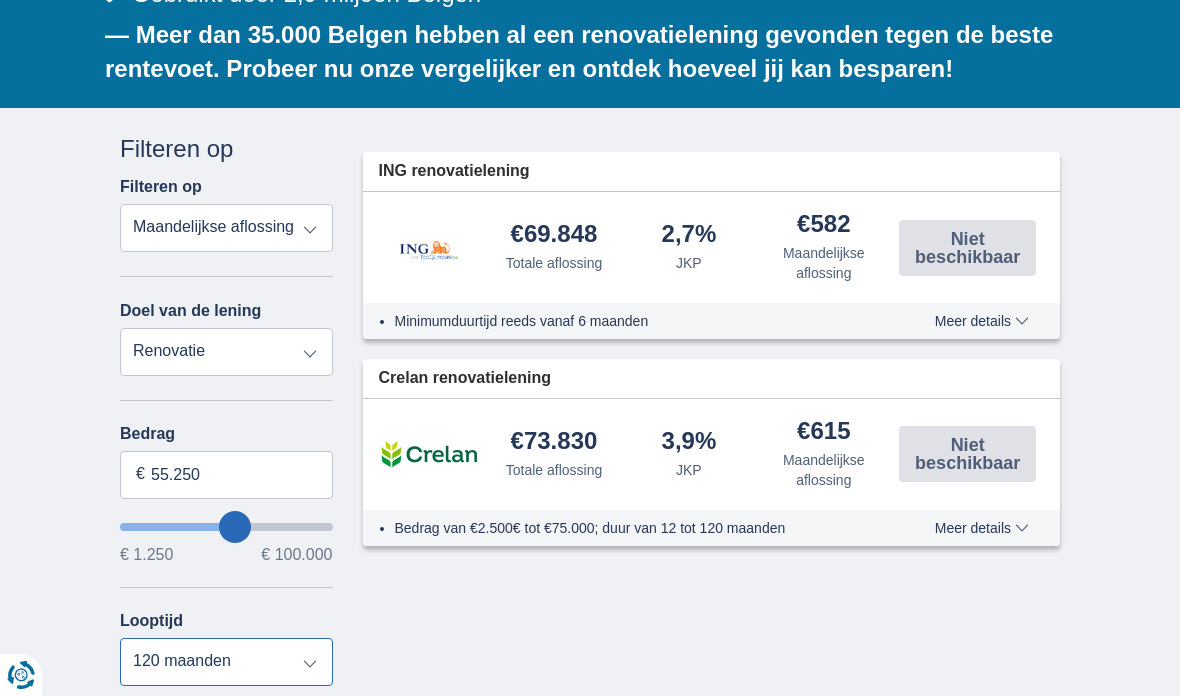 type on "54.250" 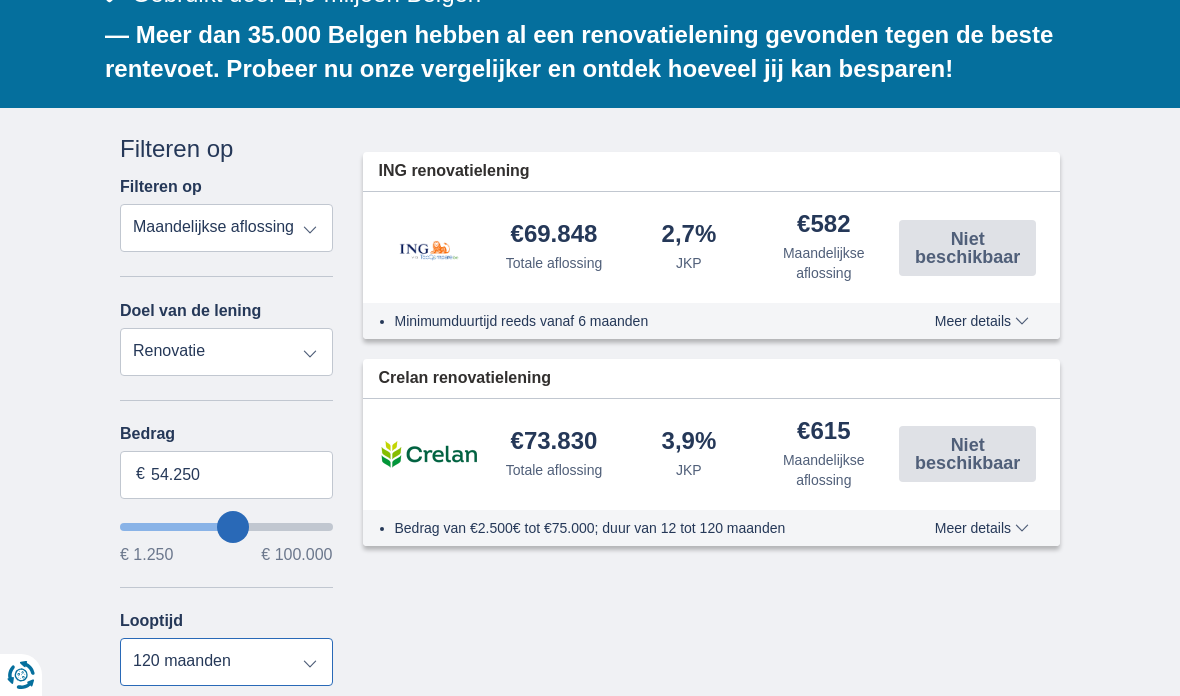 type on "53.250" 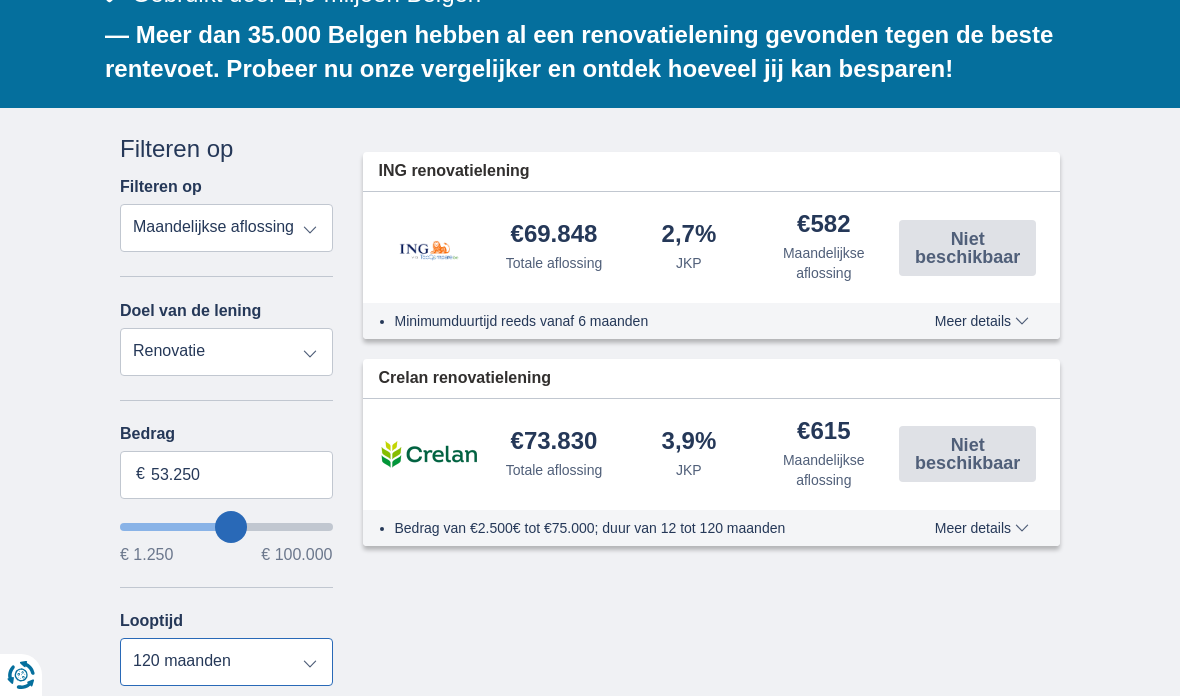 type on "52.250" 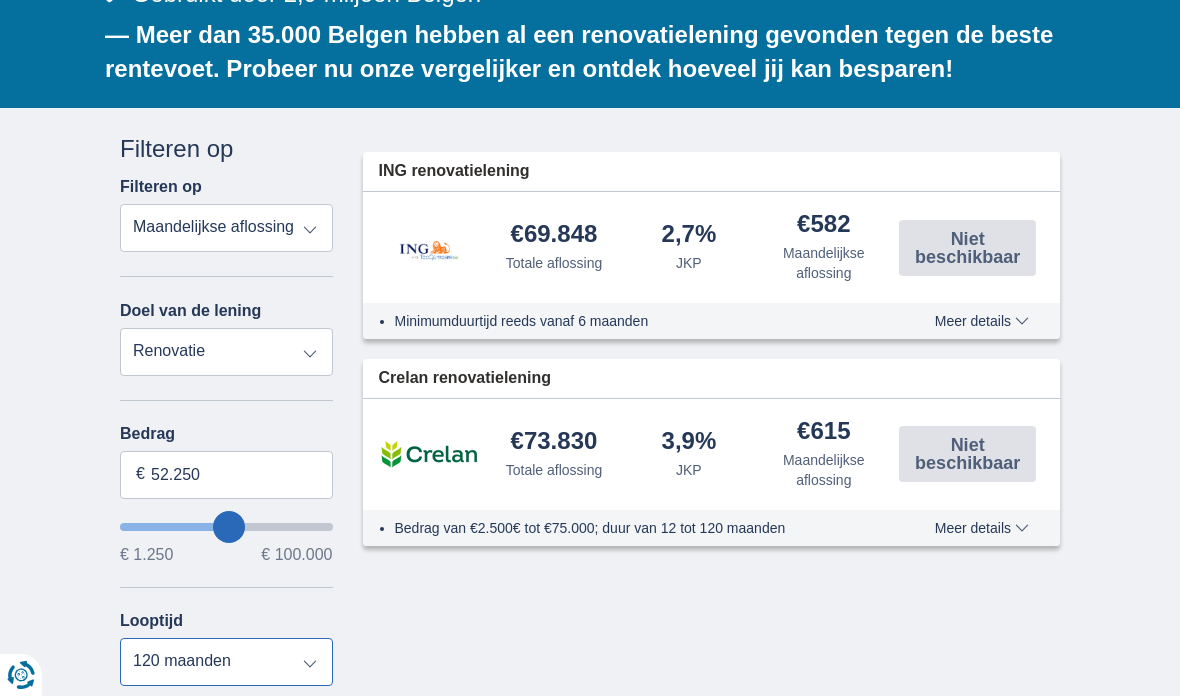 type on "51.250" 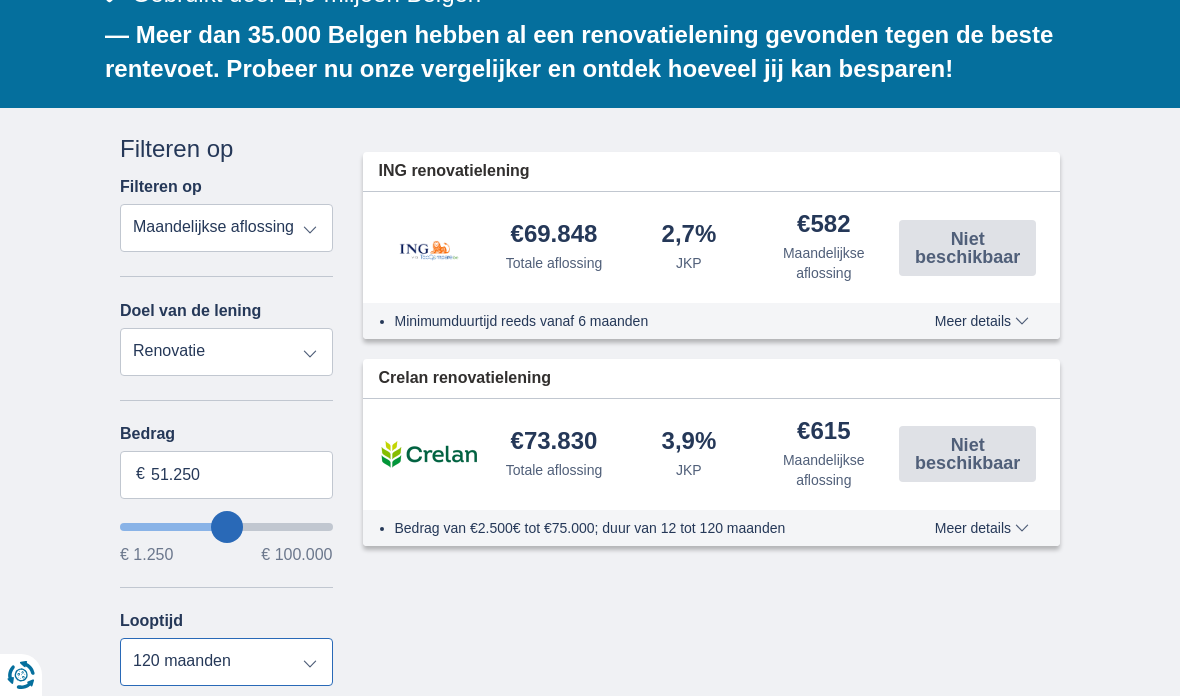 type on "50.250" 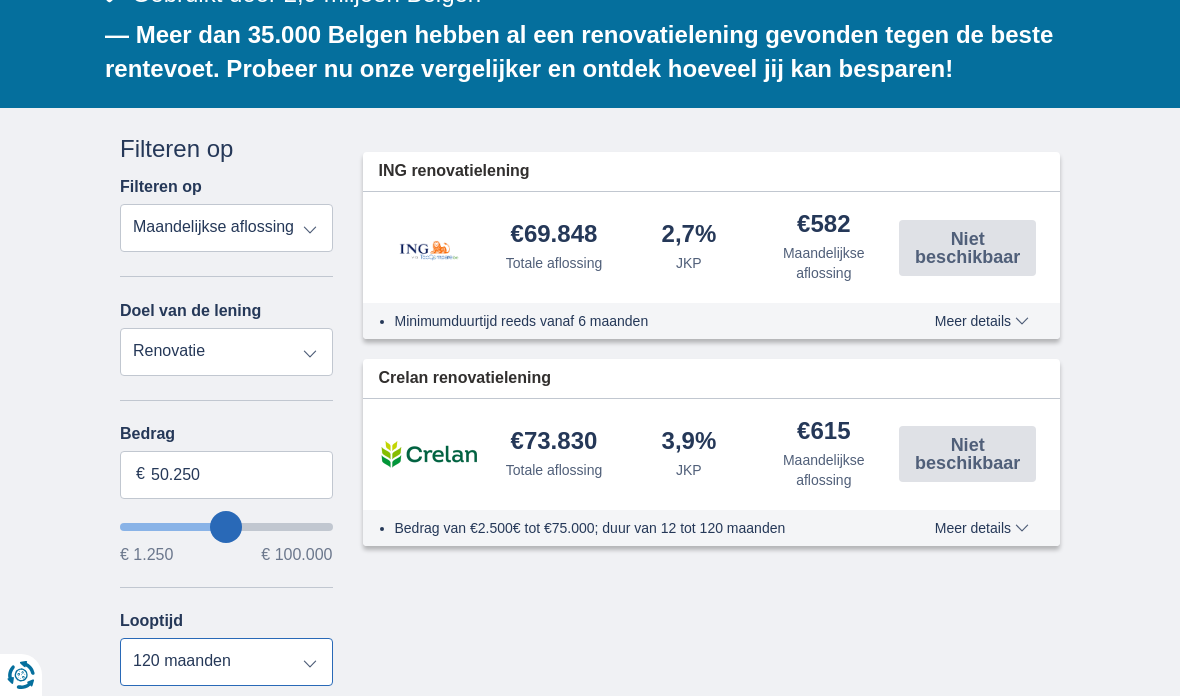 type on "49.250" 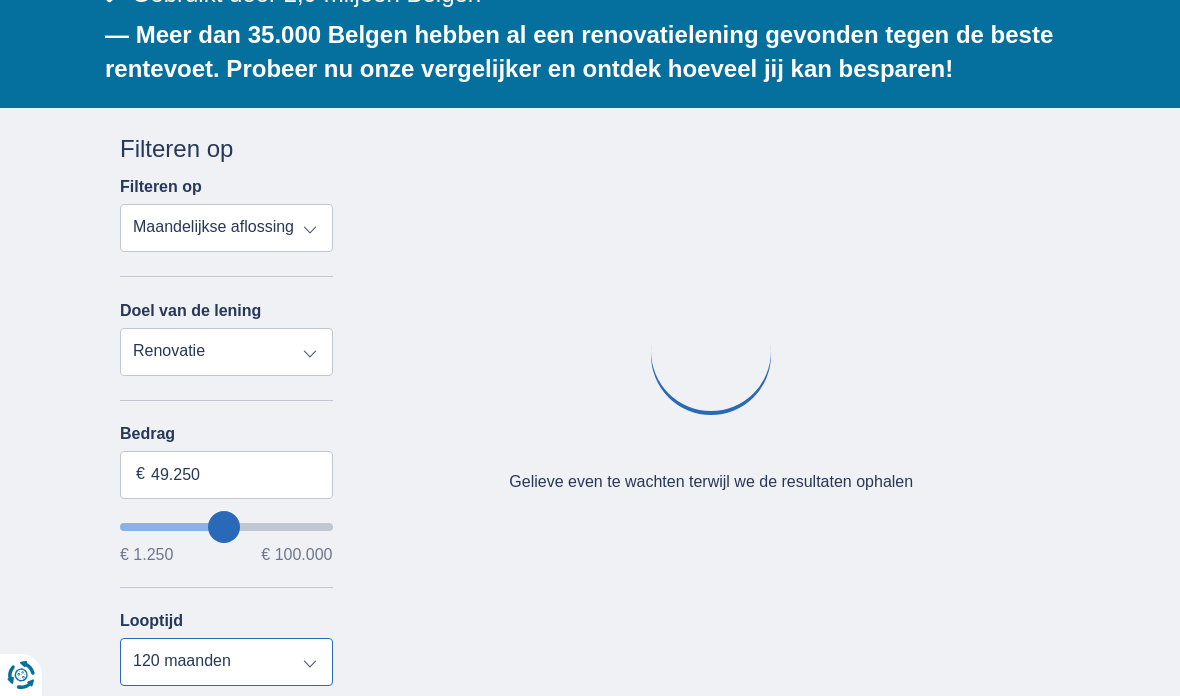 type on "50.250" 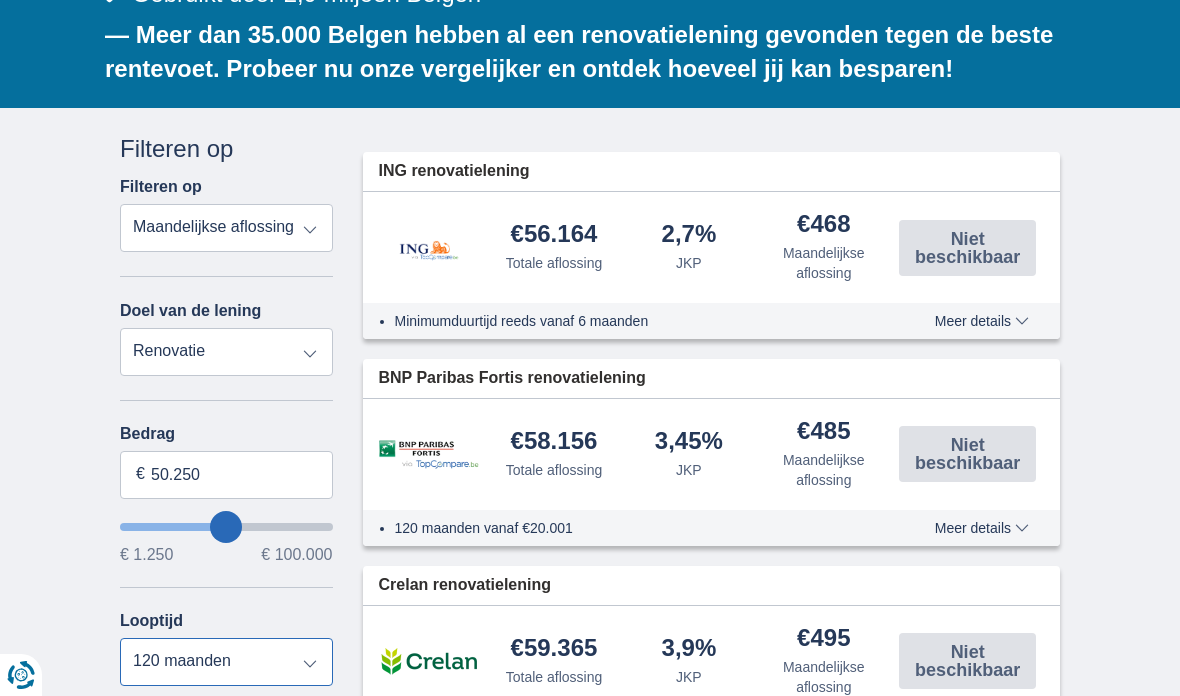 type on "50250" 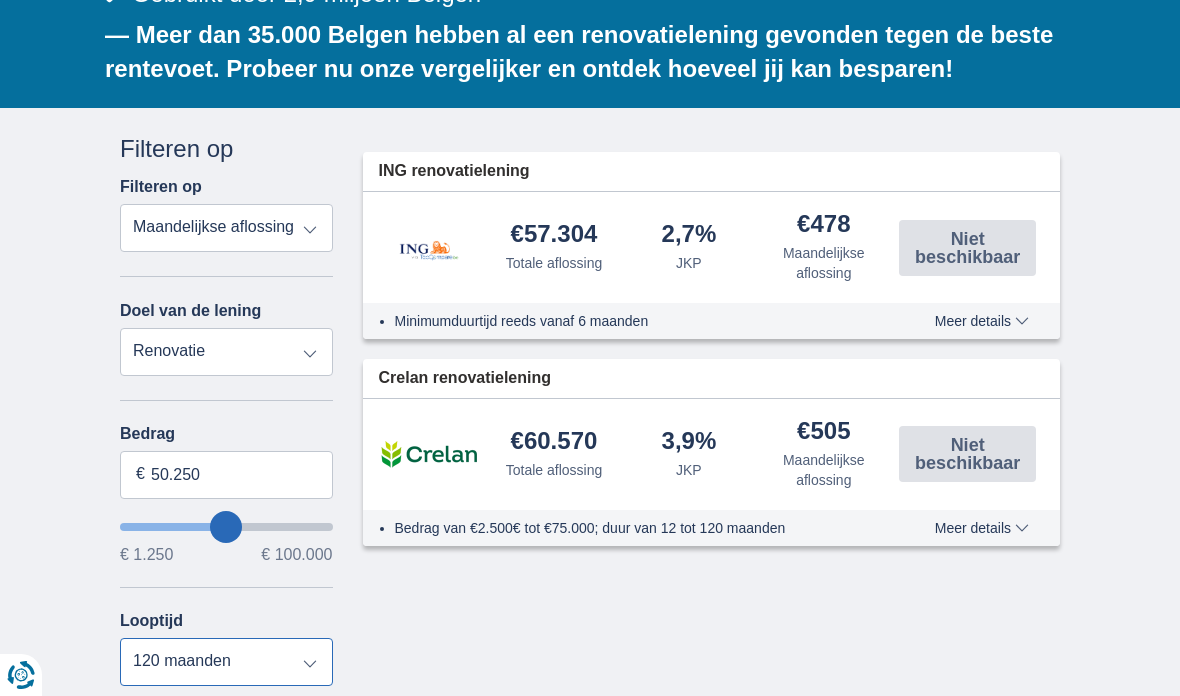 type on "49.250" 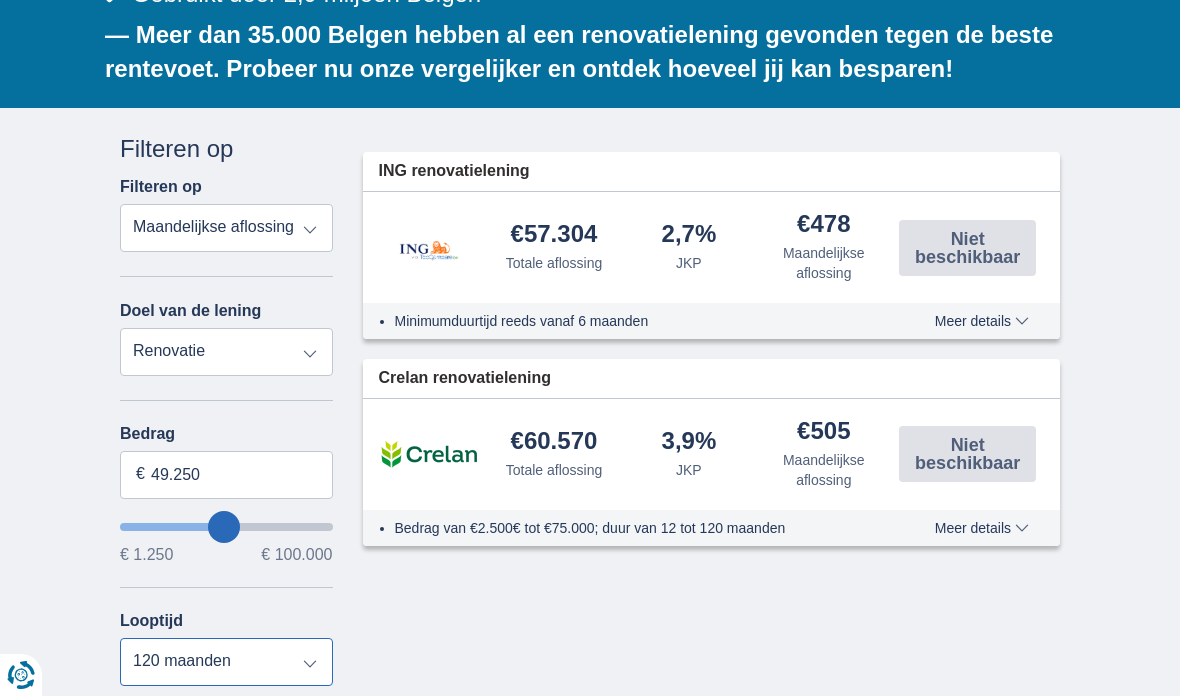 type on "48.250" 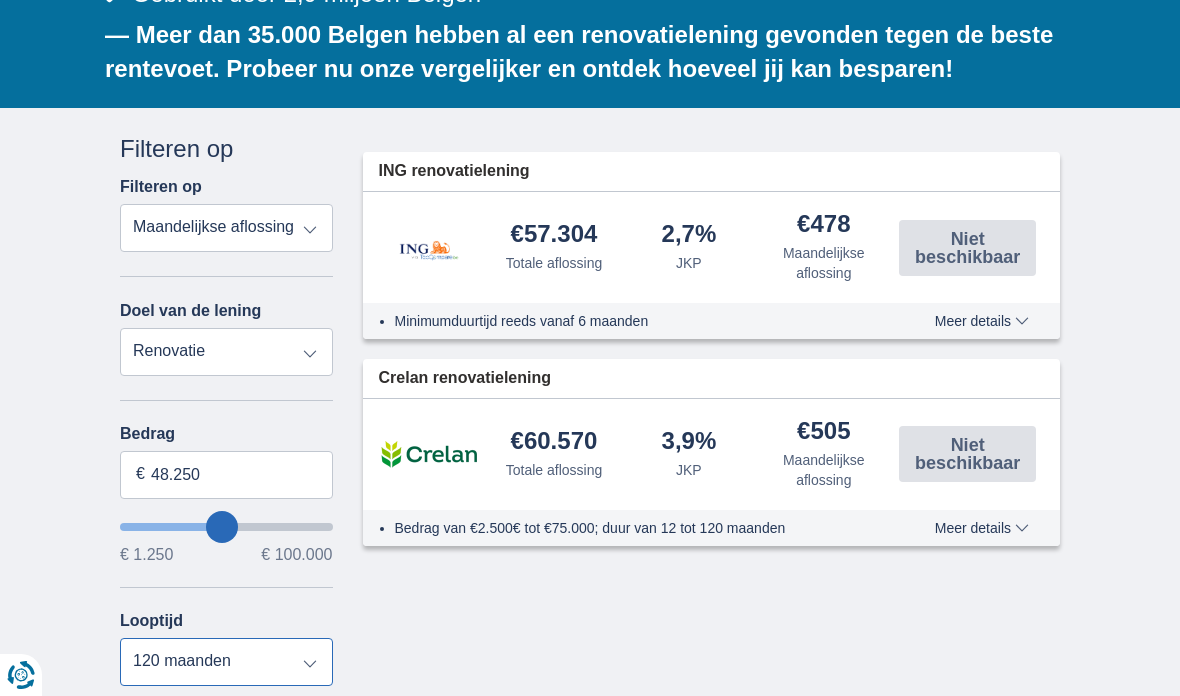 type on "48250" 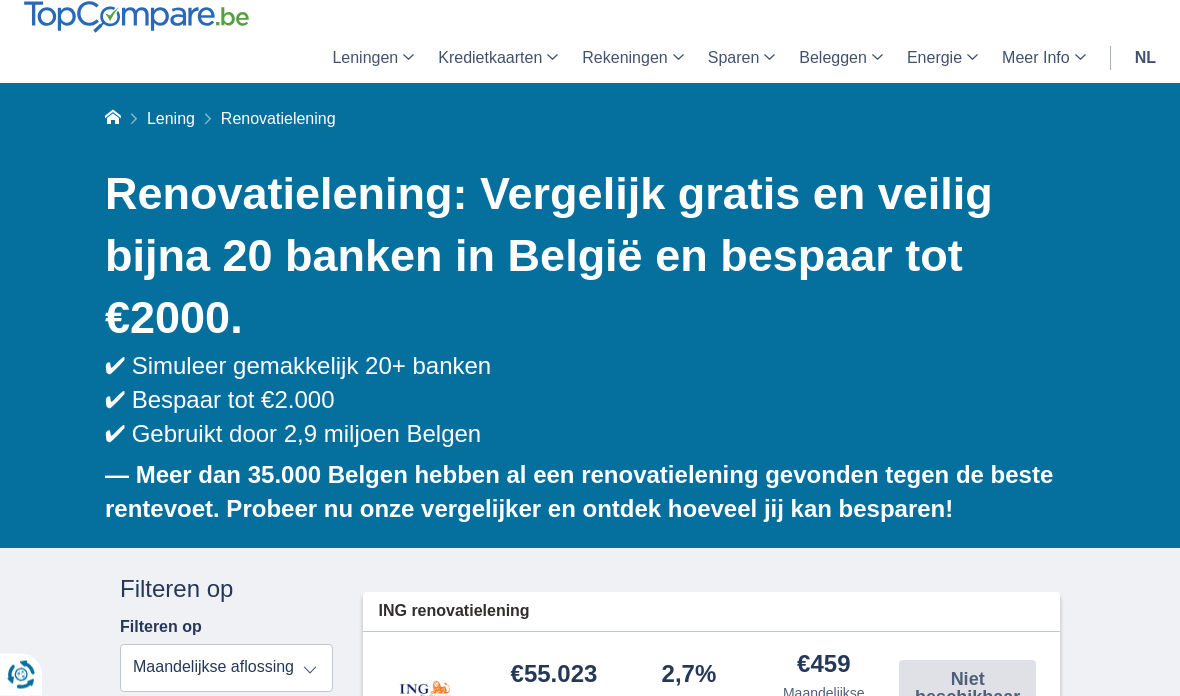 scroll, scrollTop: 0, scrollLeft: 0, axis: both 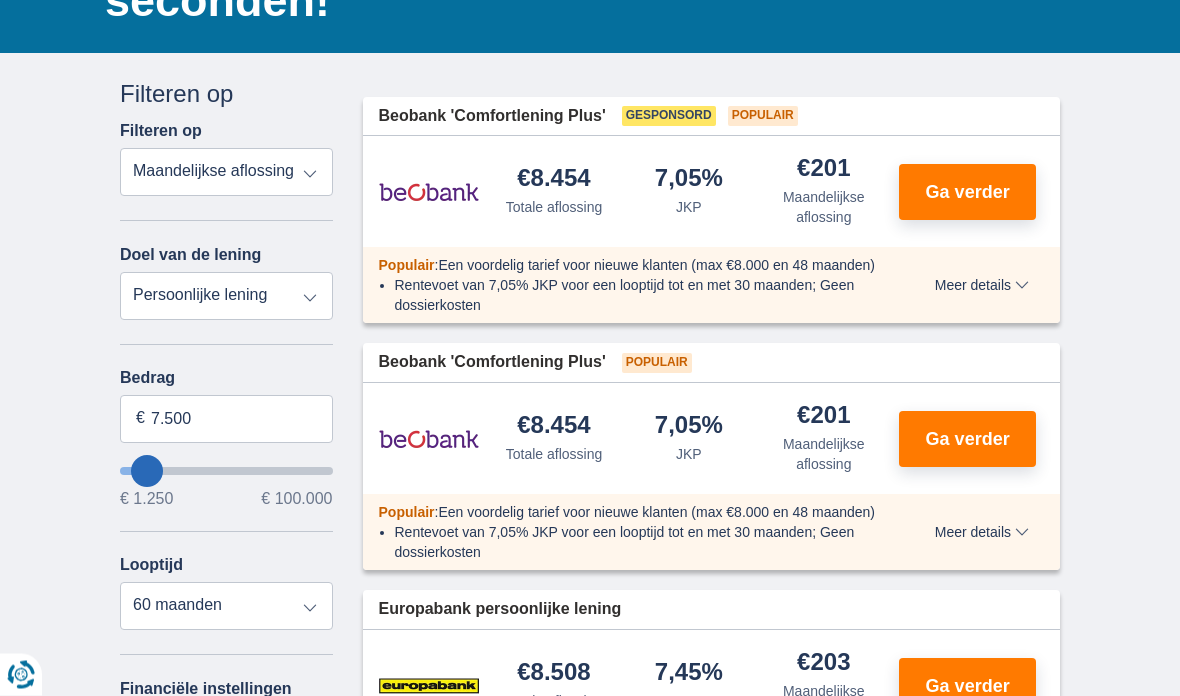 type on "10.250" 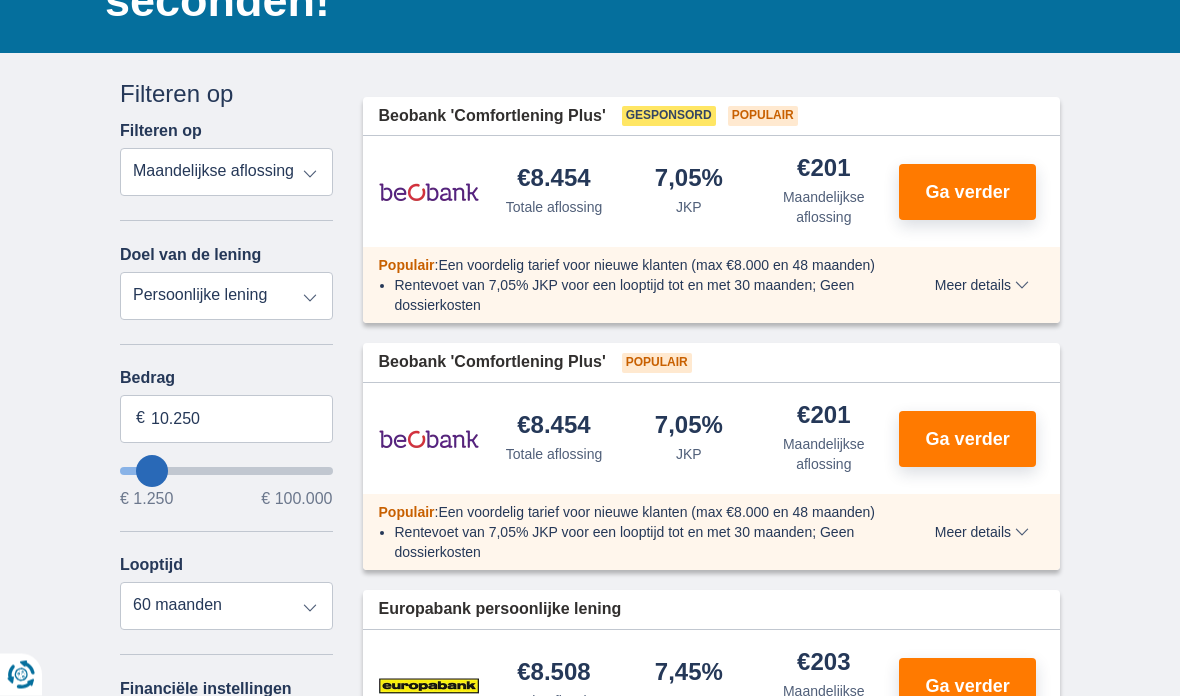 type on "11.250" 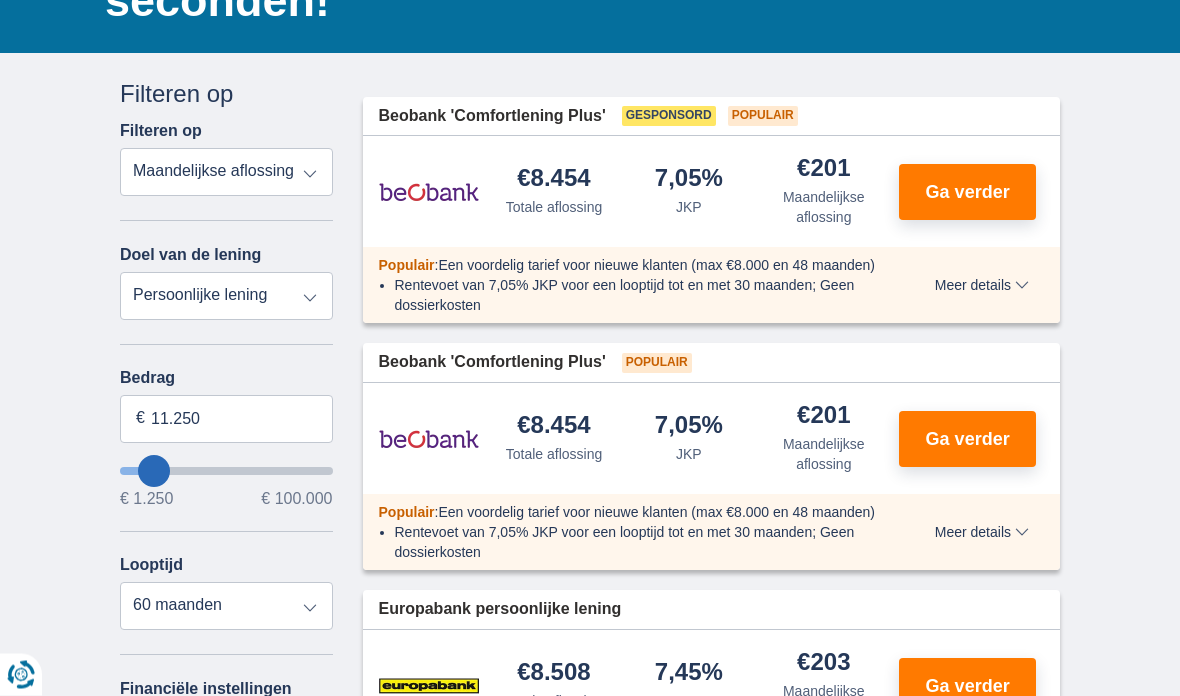 scroll, scrollTop: 279, scrollLeft: 0, axis: vertical 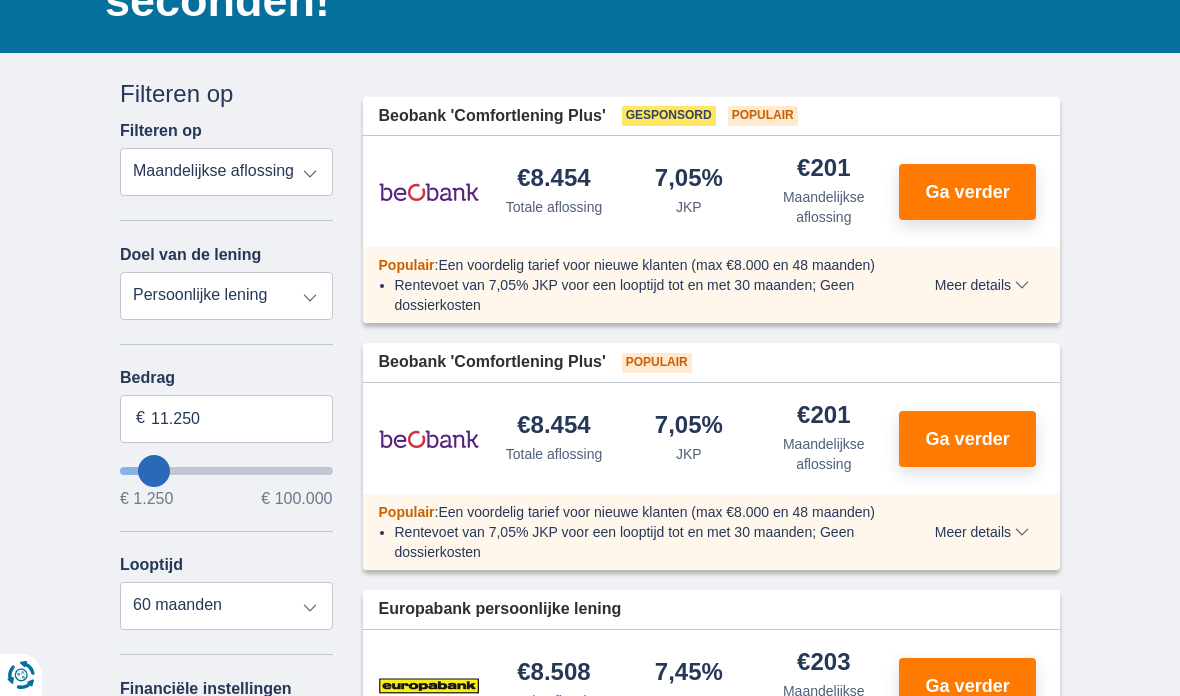 type on "12.250" 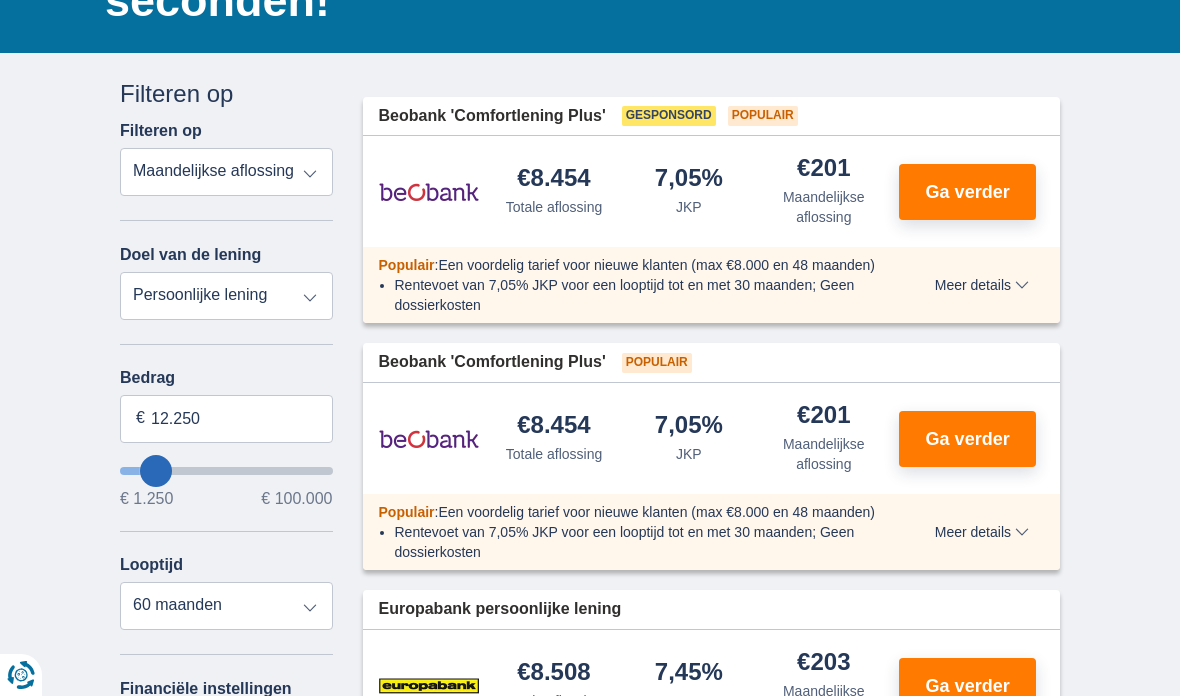 type on "13.250" 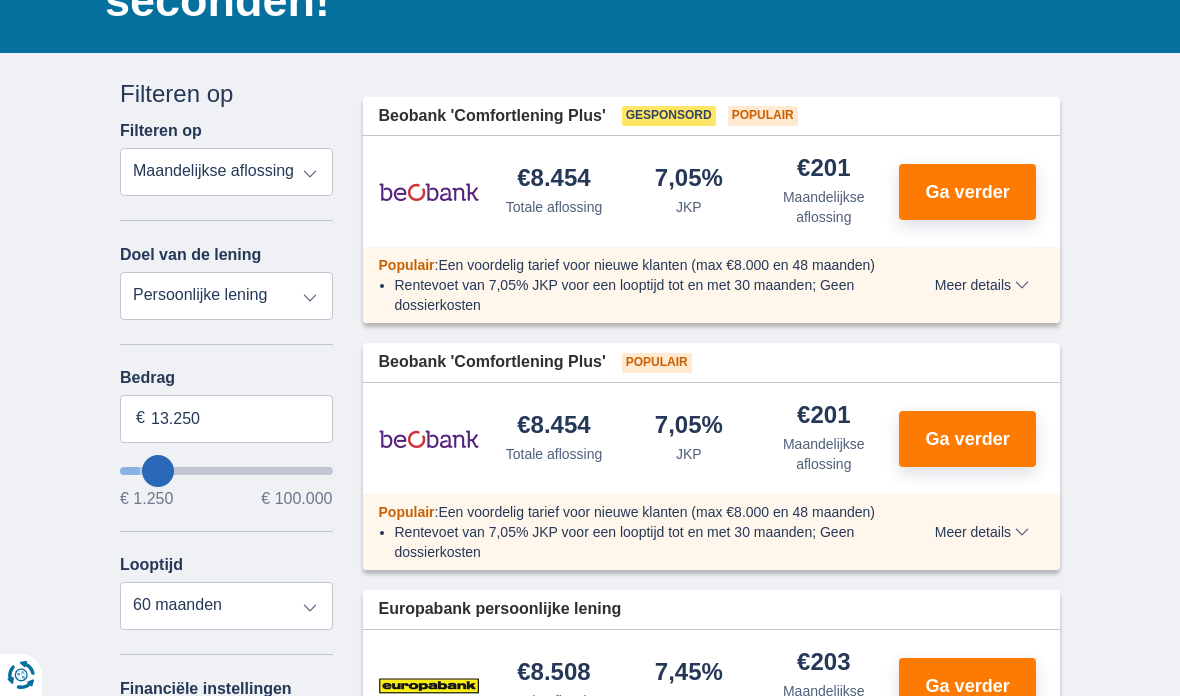 type on "14.250" 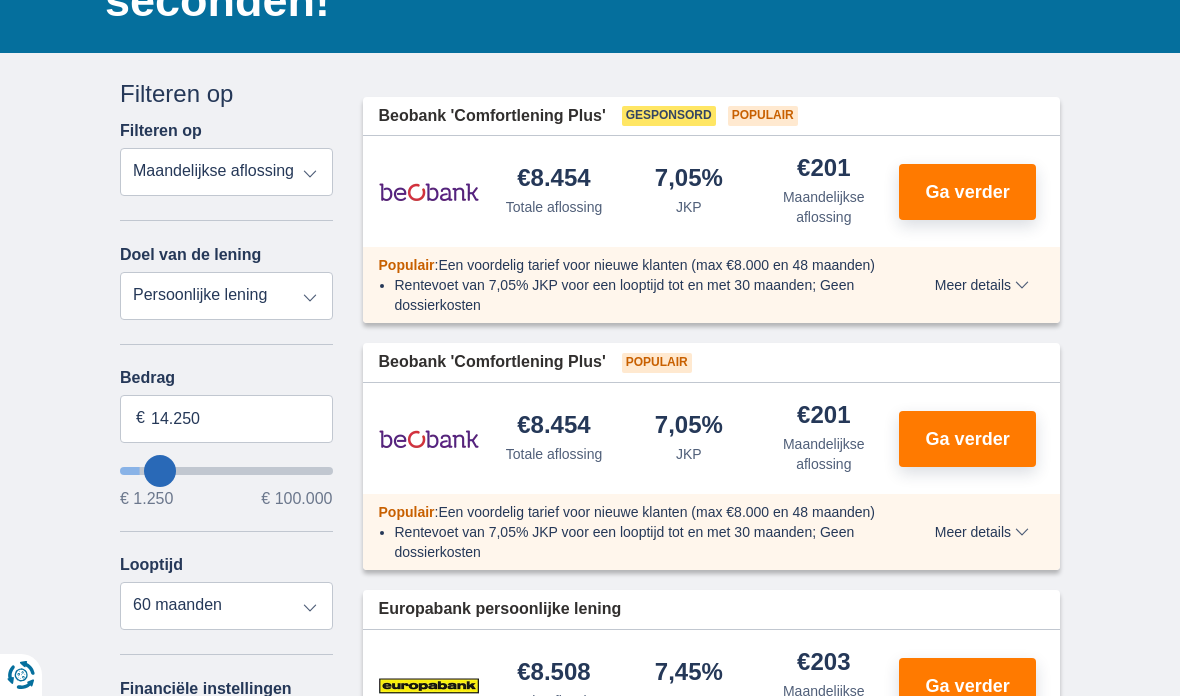 type on "15.250" 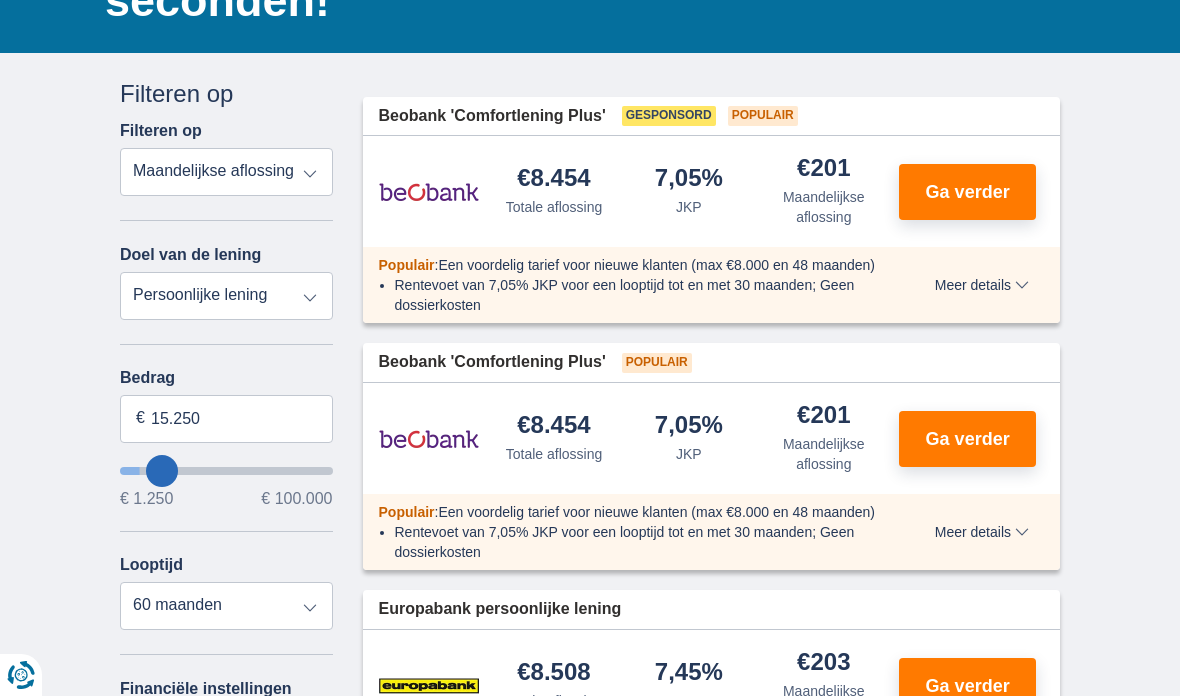 type on "16.250" 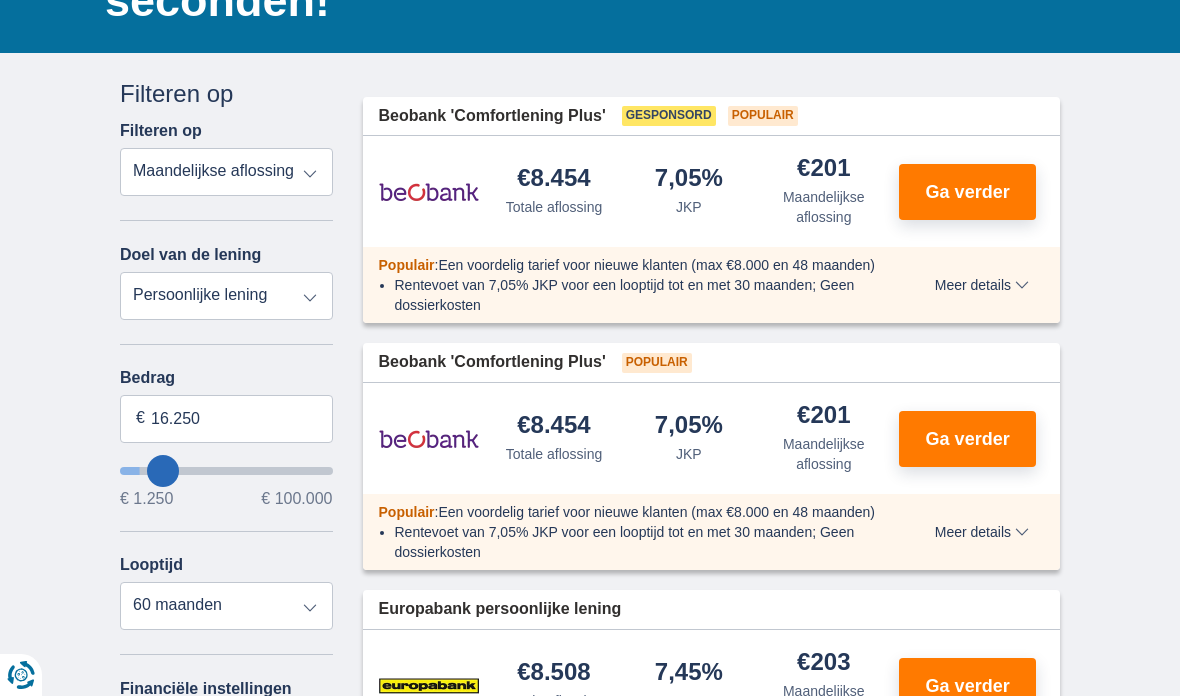 type on "17.250" 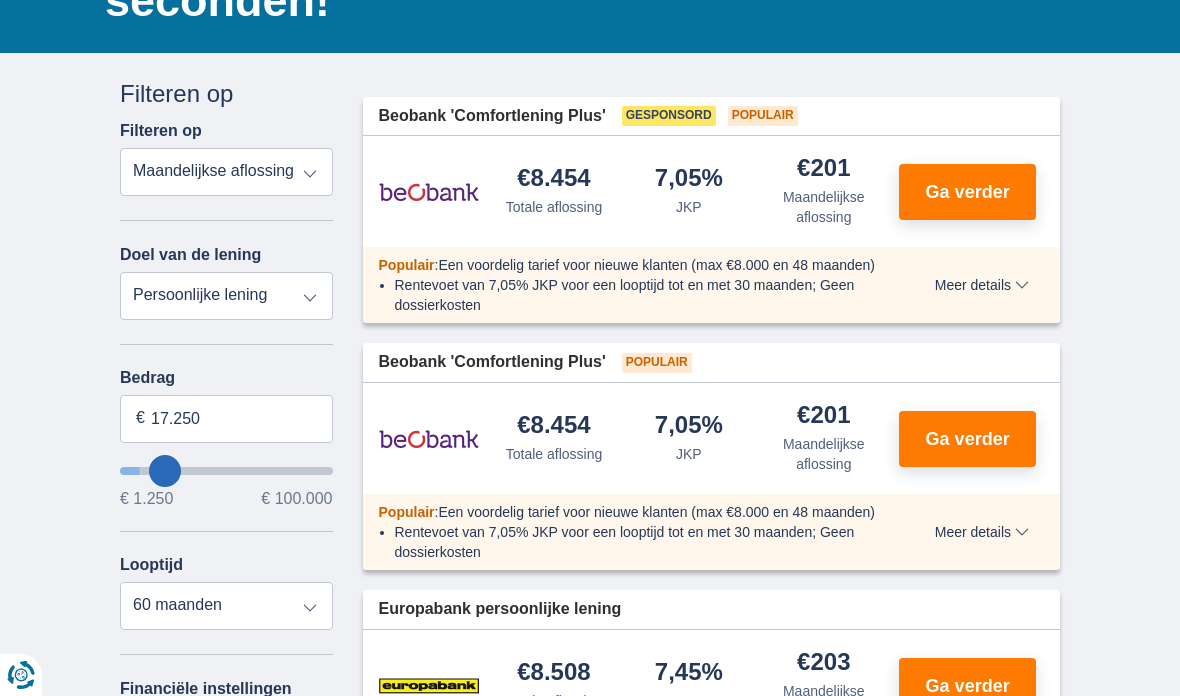 type on "19.250" 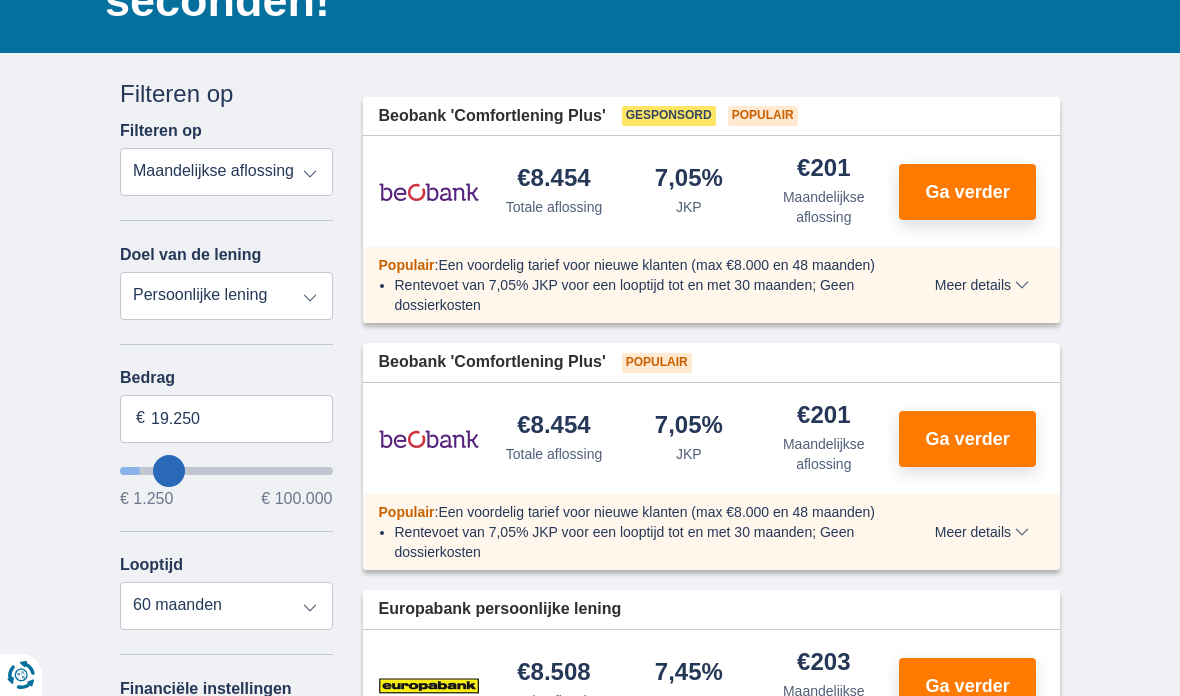 type on "20.250" 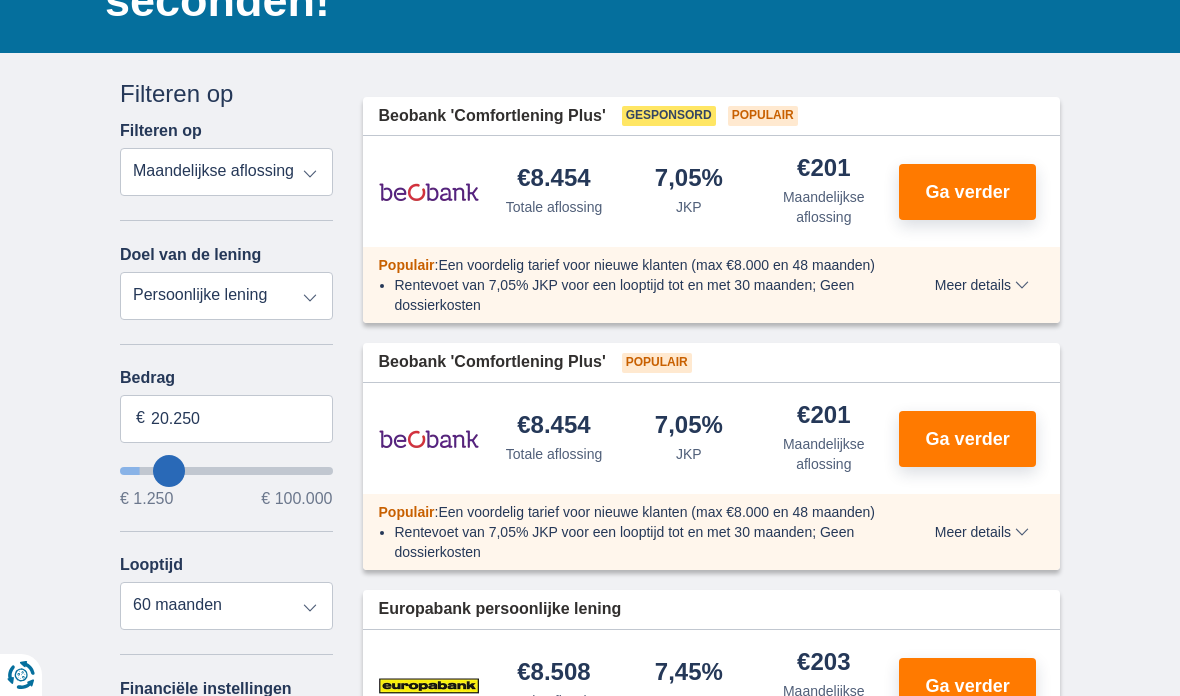 type on "20250" 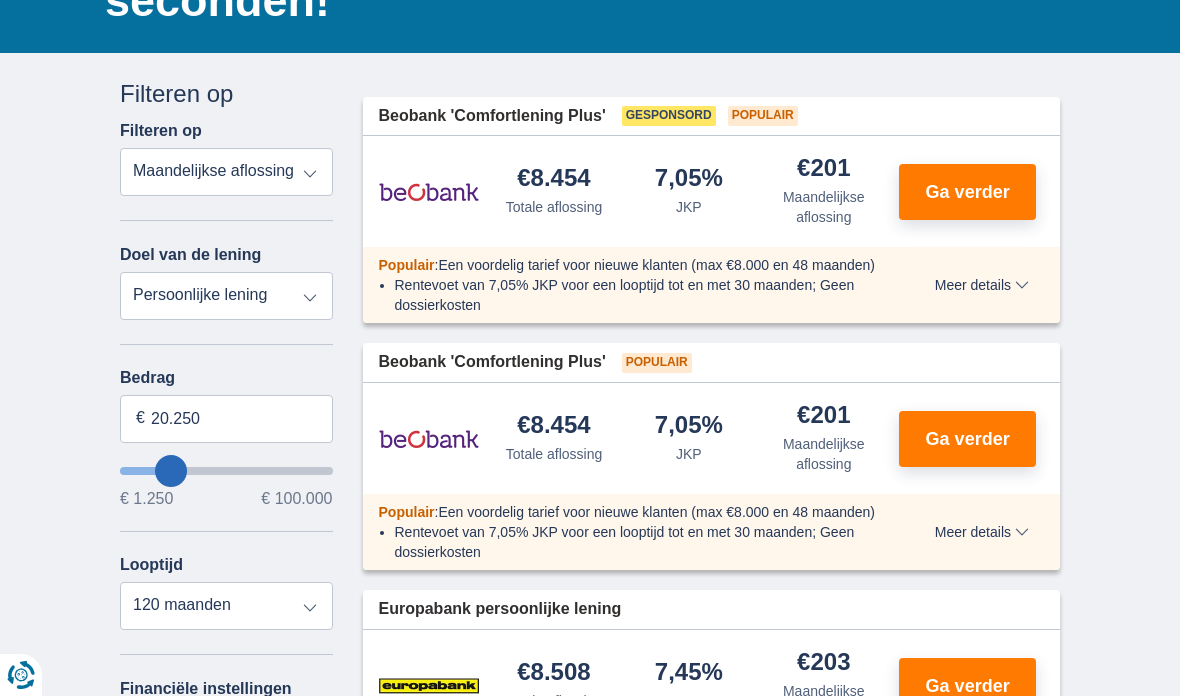 type on "21.250" 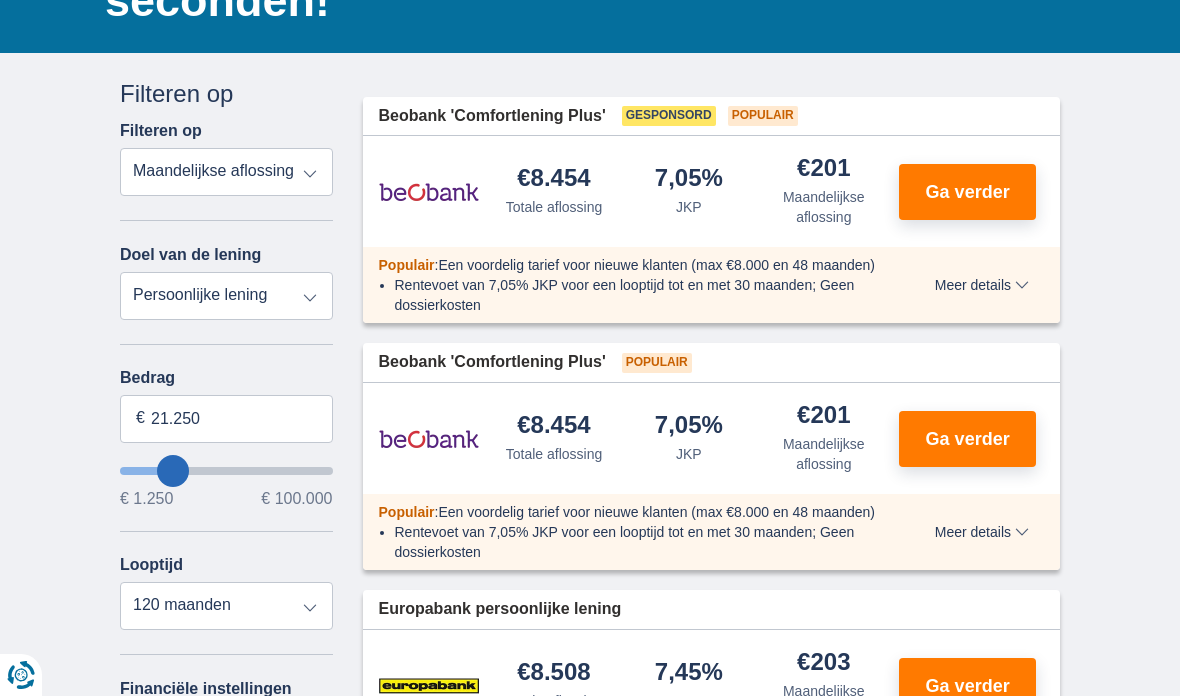 type on "22.250" 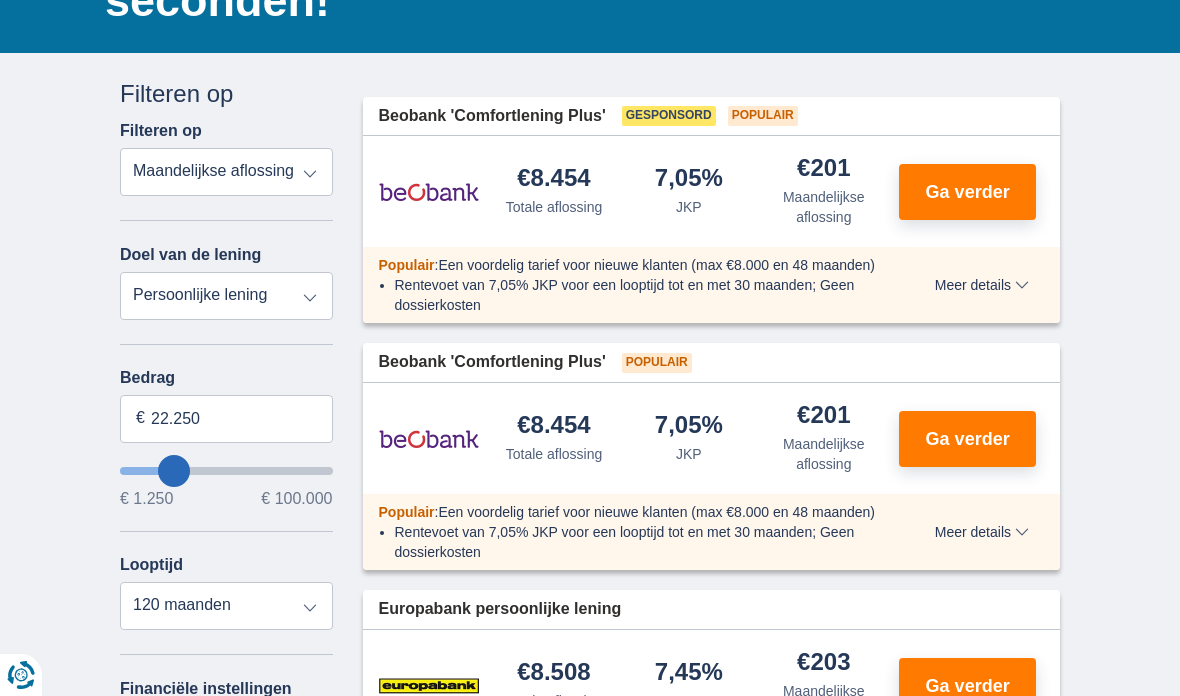 type on "21.250" 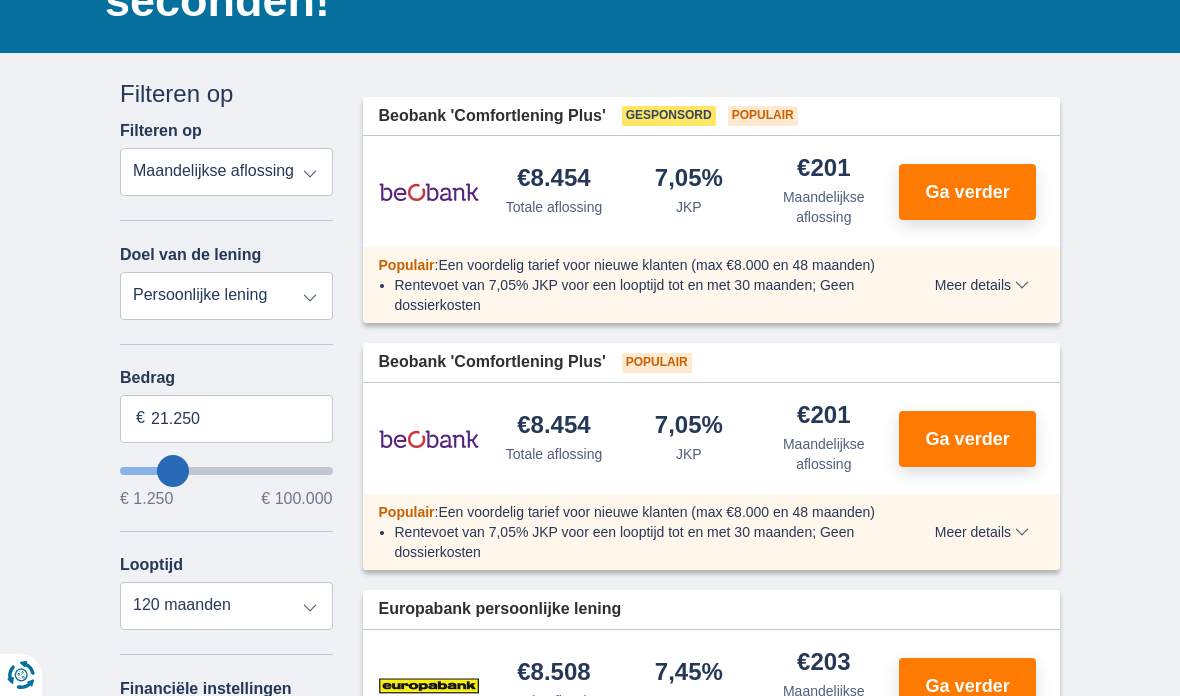 type on "20.250" 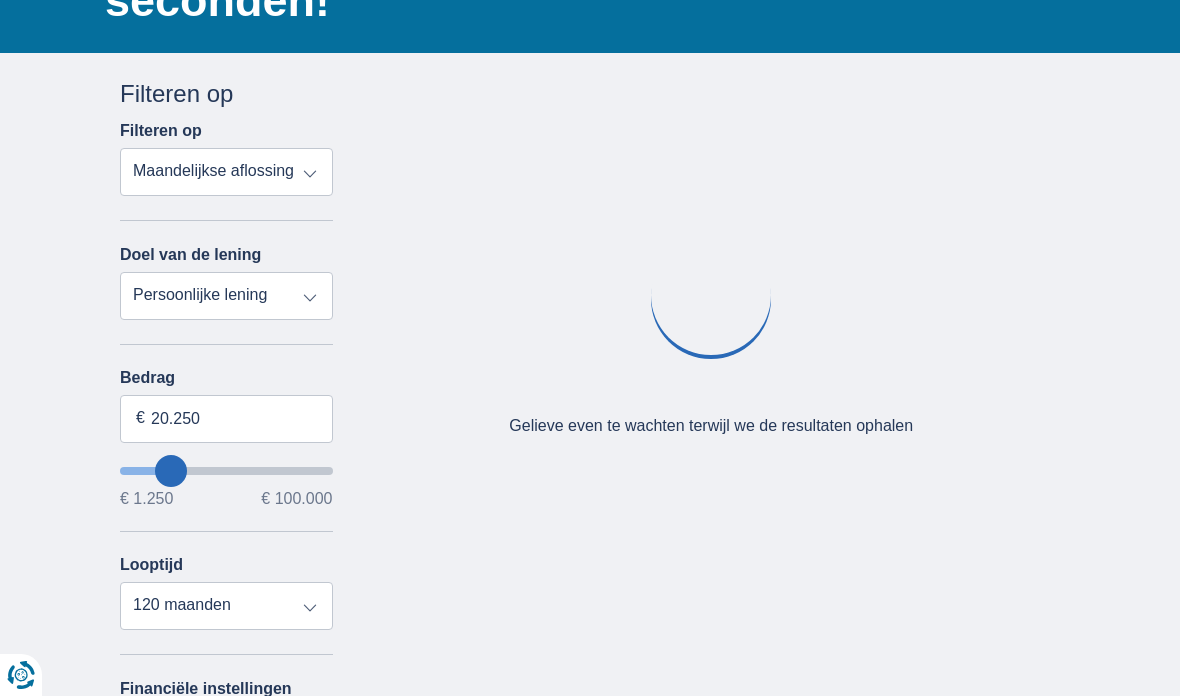 type on "19.250" 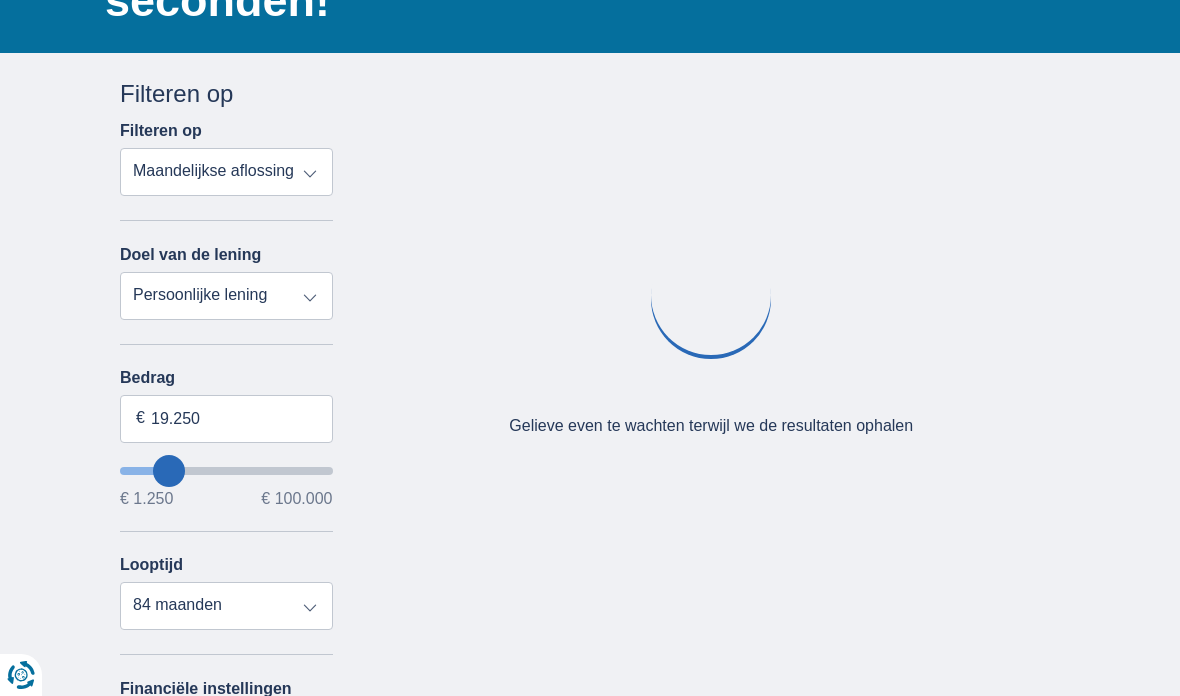 type on "18.250" 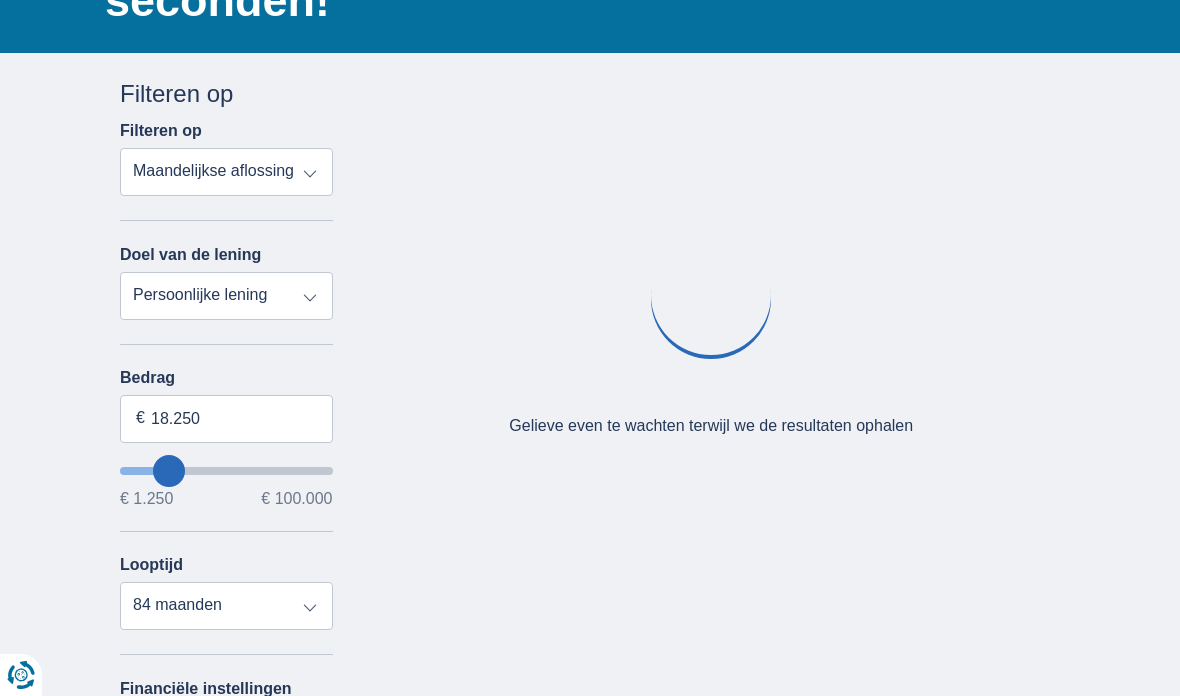type on "18250" 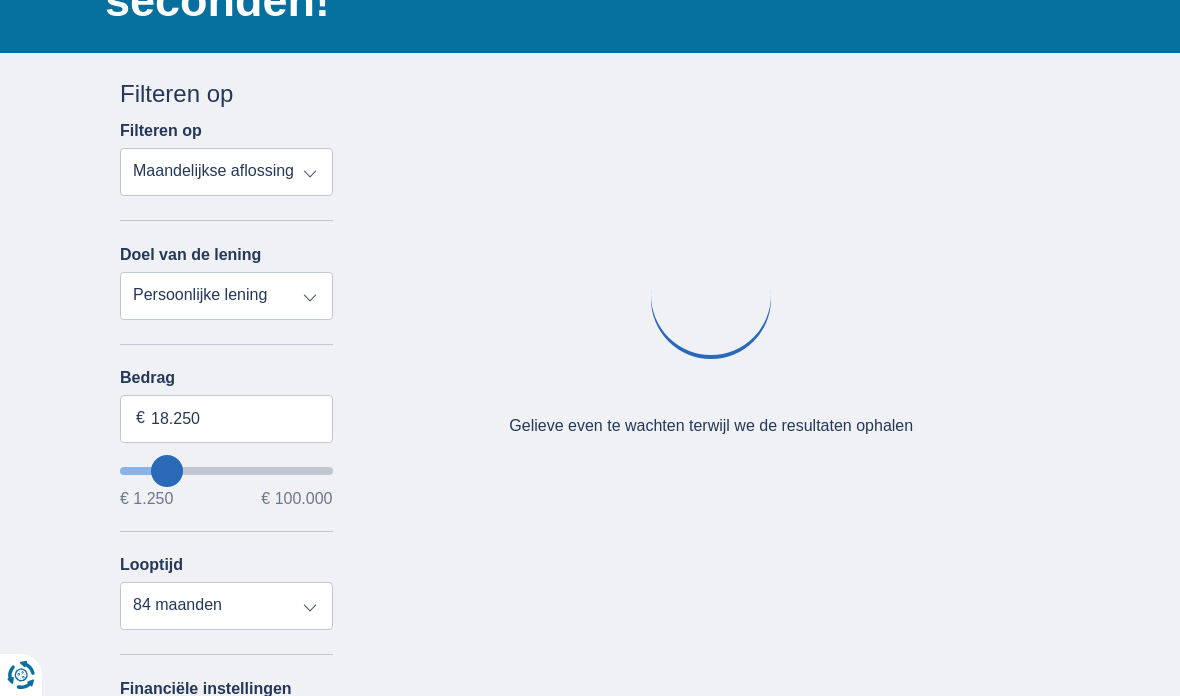 type on "17.250" 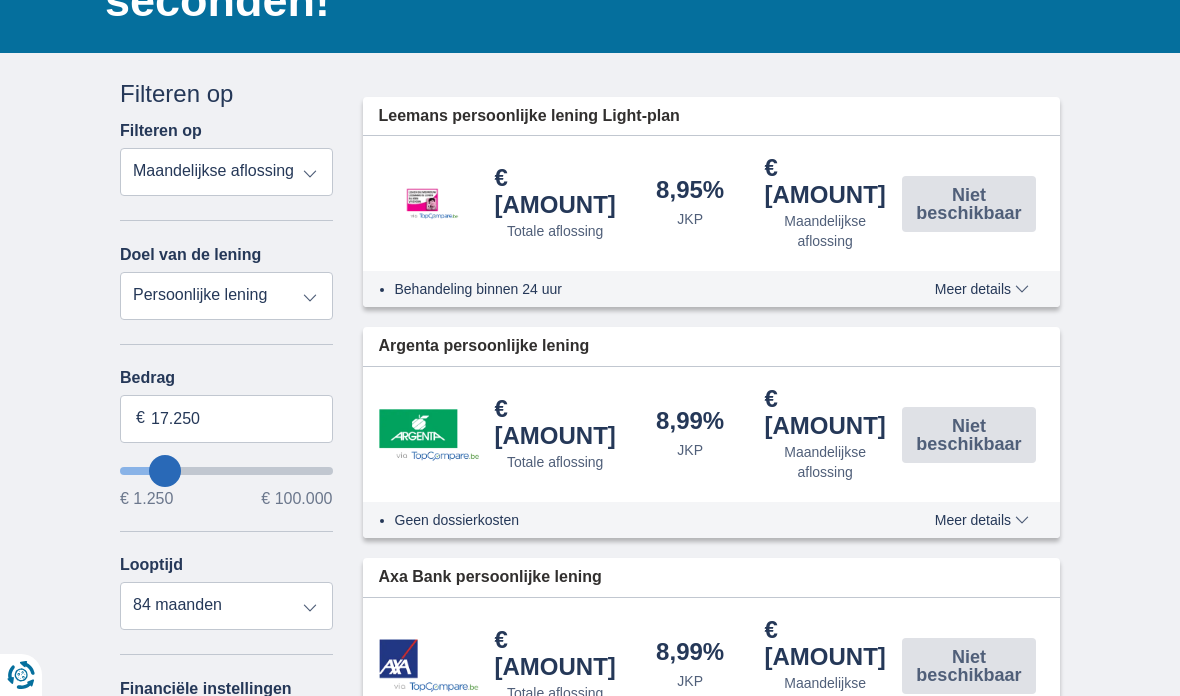 type on "16.250" 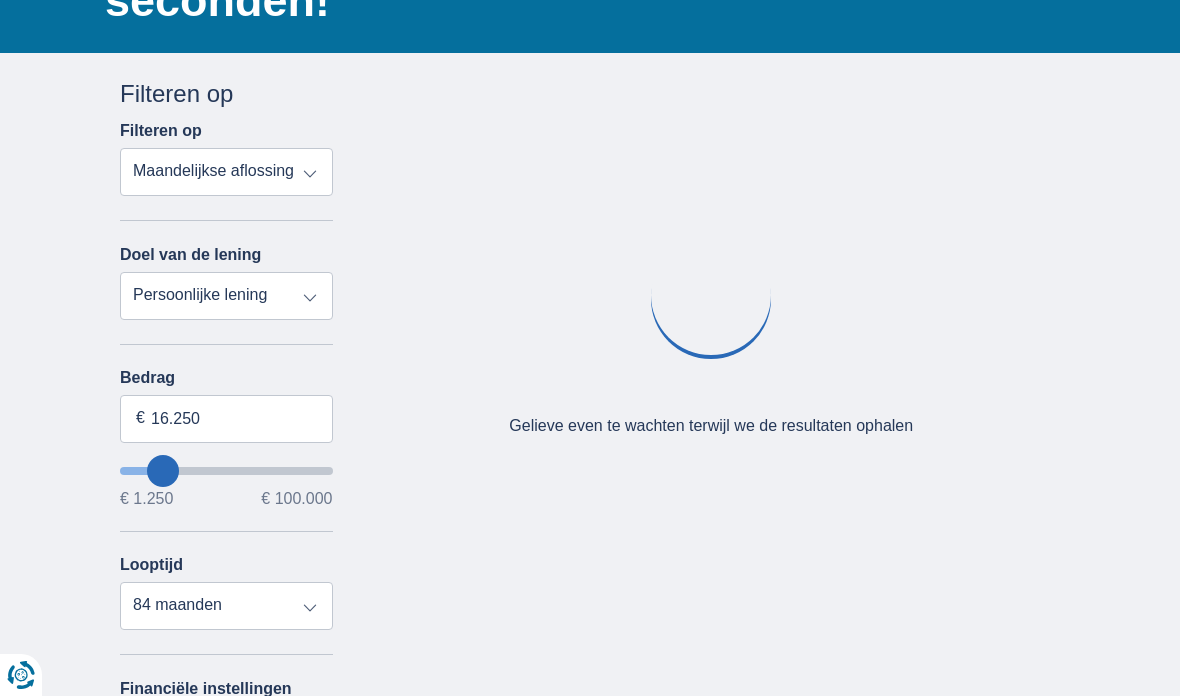type on "15.250" 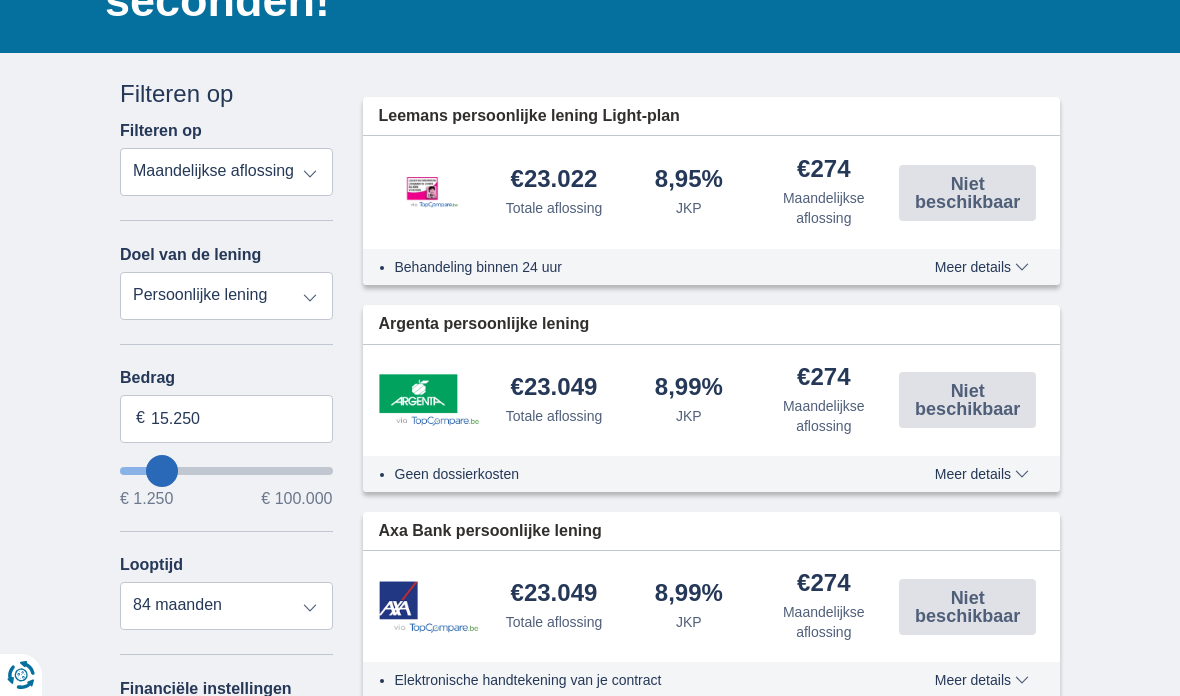 type on "14.250" 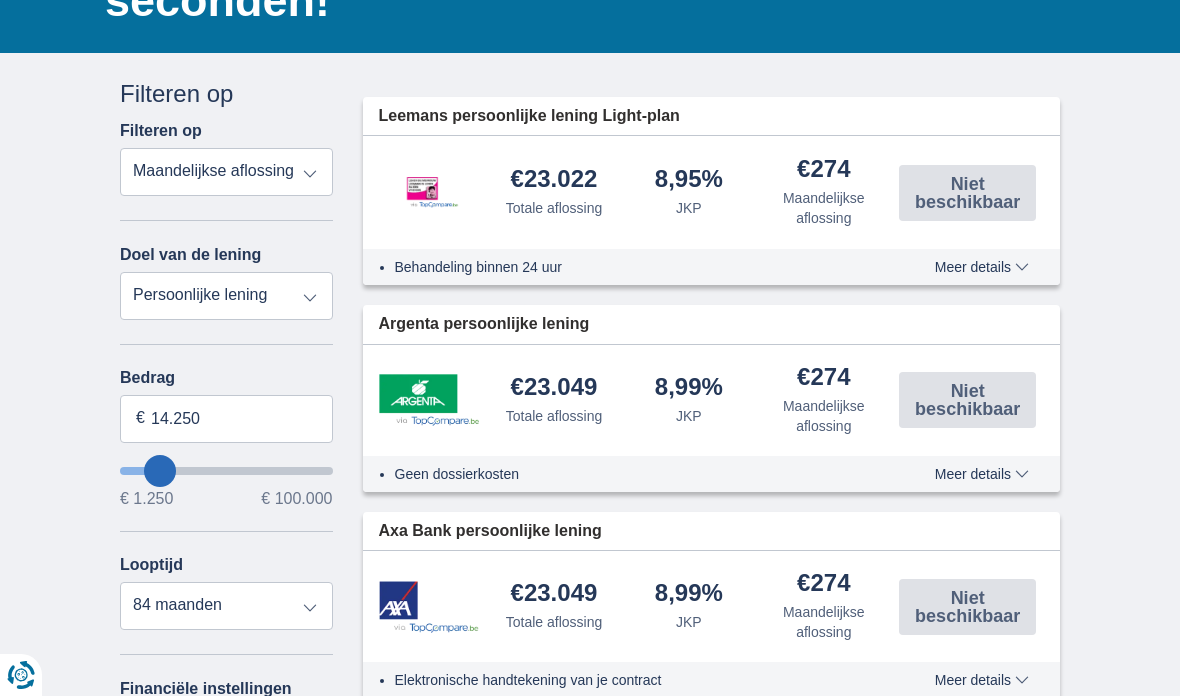 select on "60" 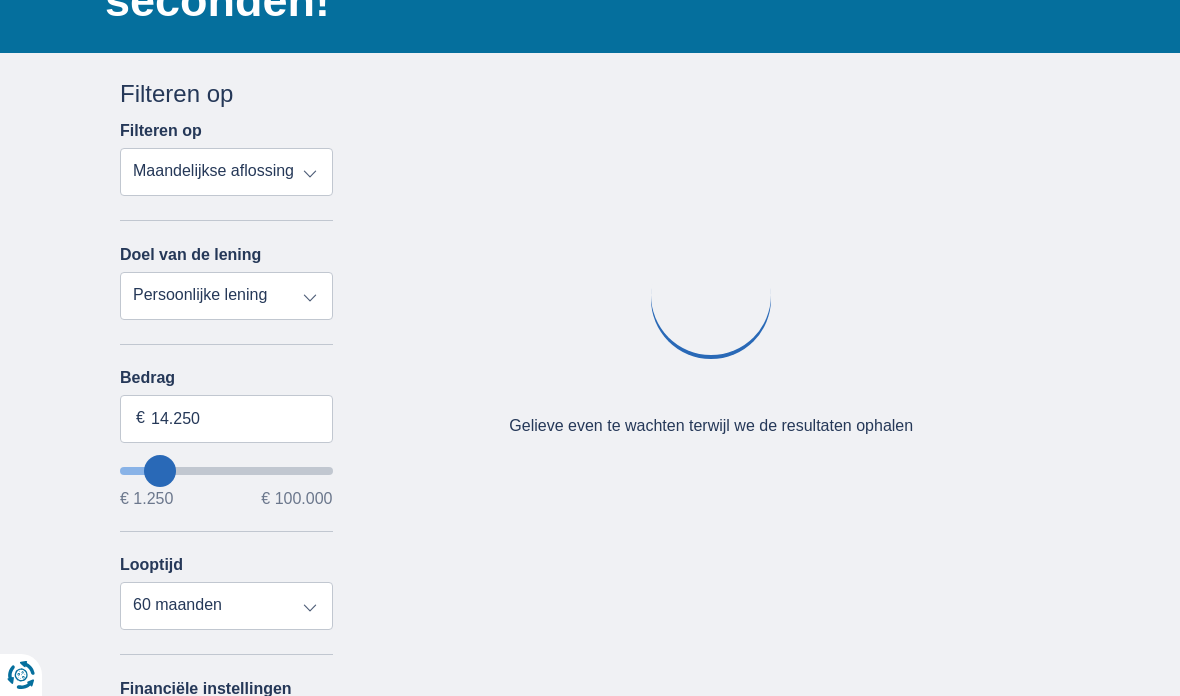 type on "13.250" 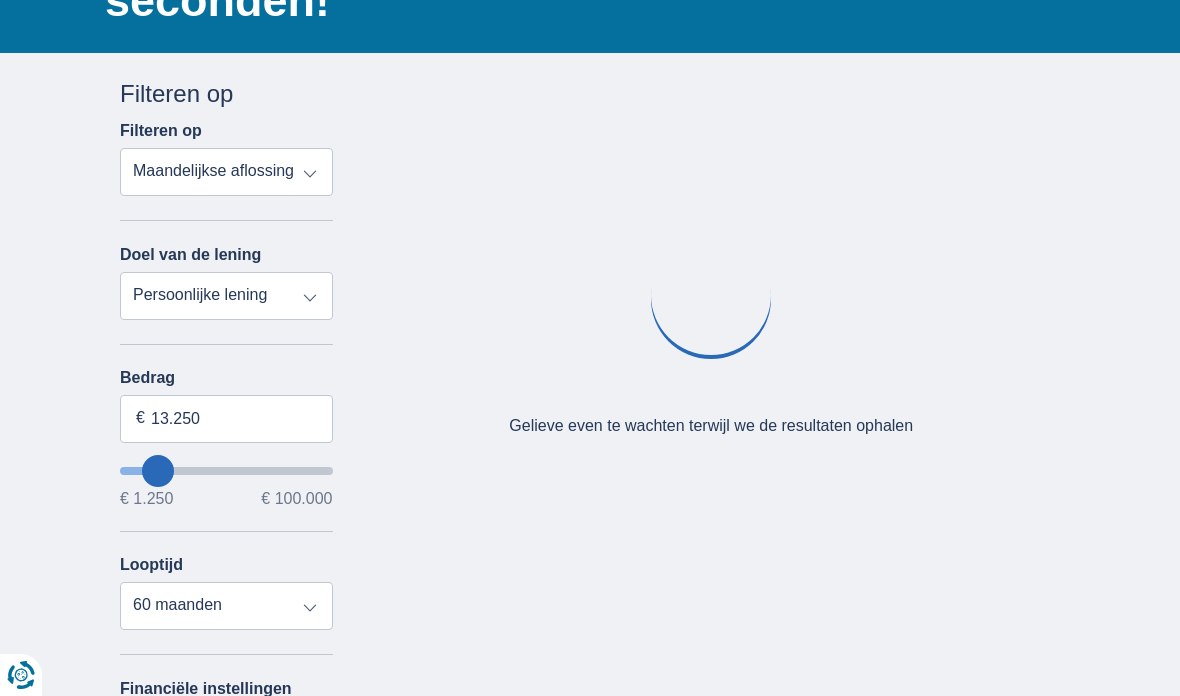 type on "12.250" 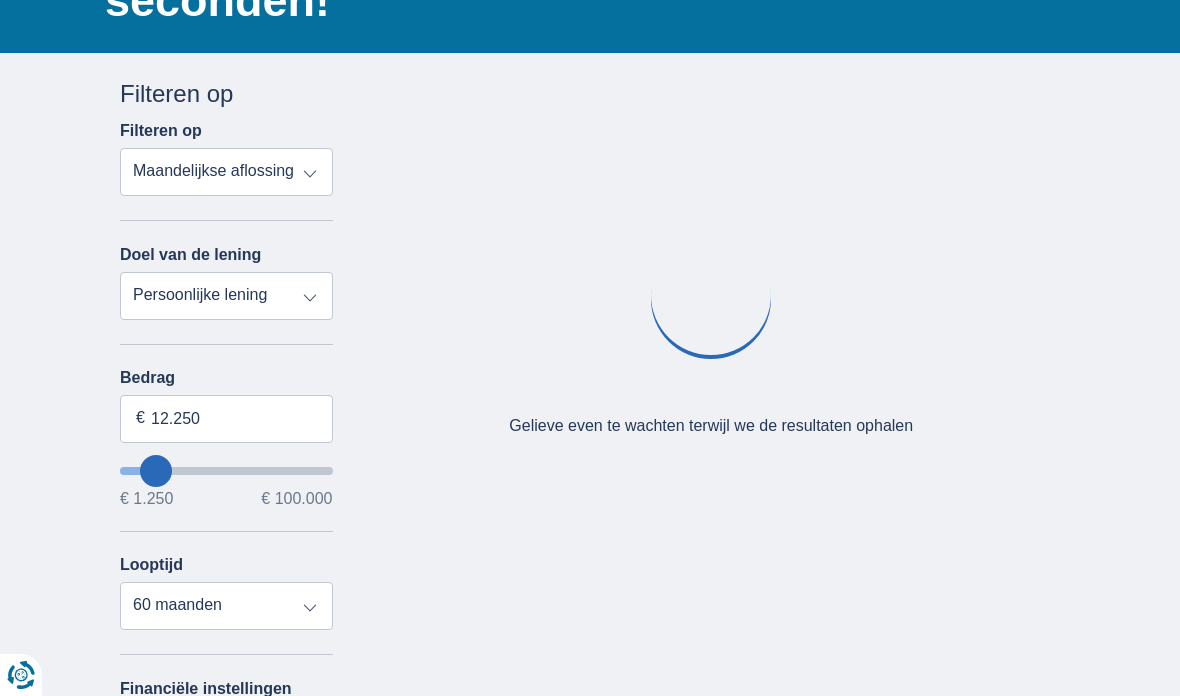 type on "11.250" 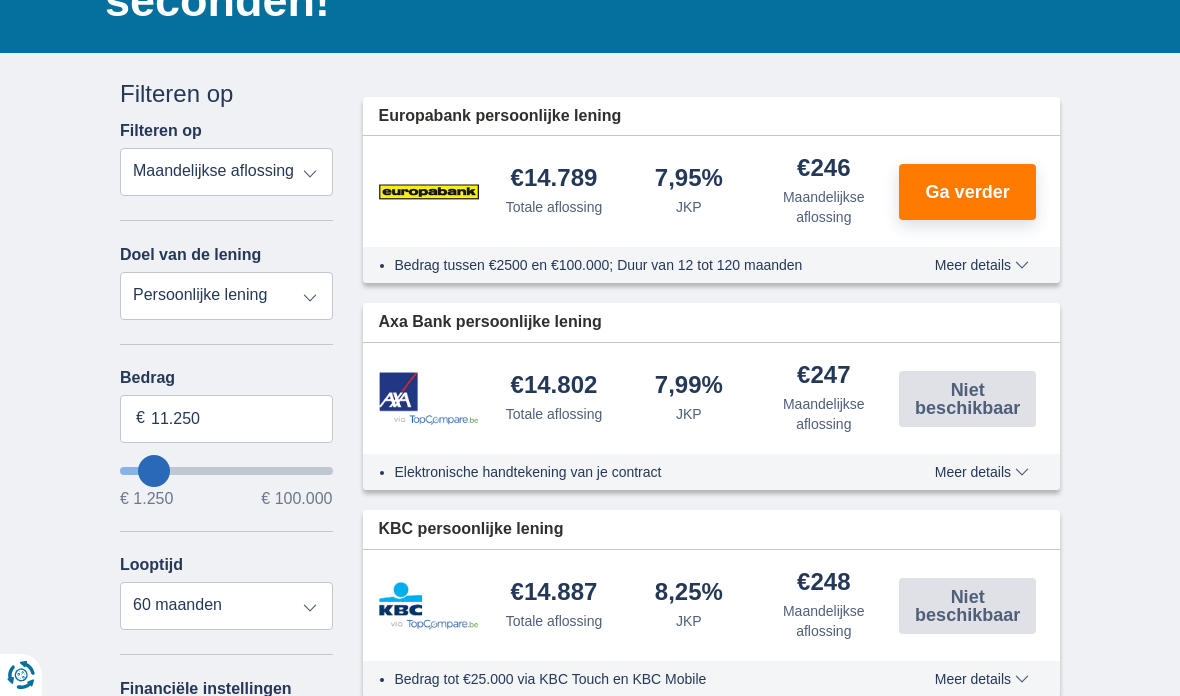 type on "10.250" 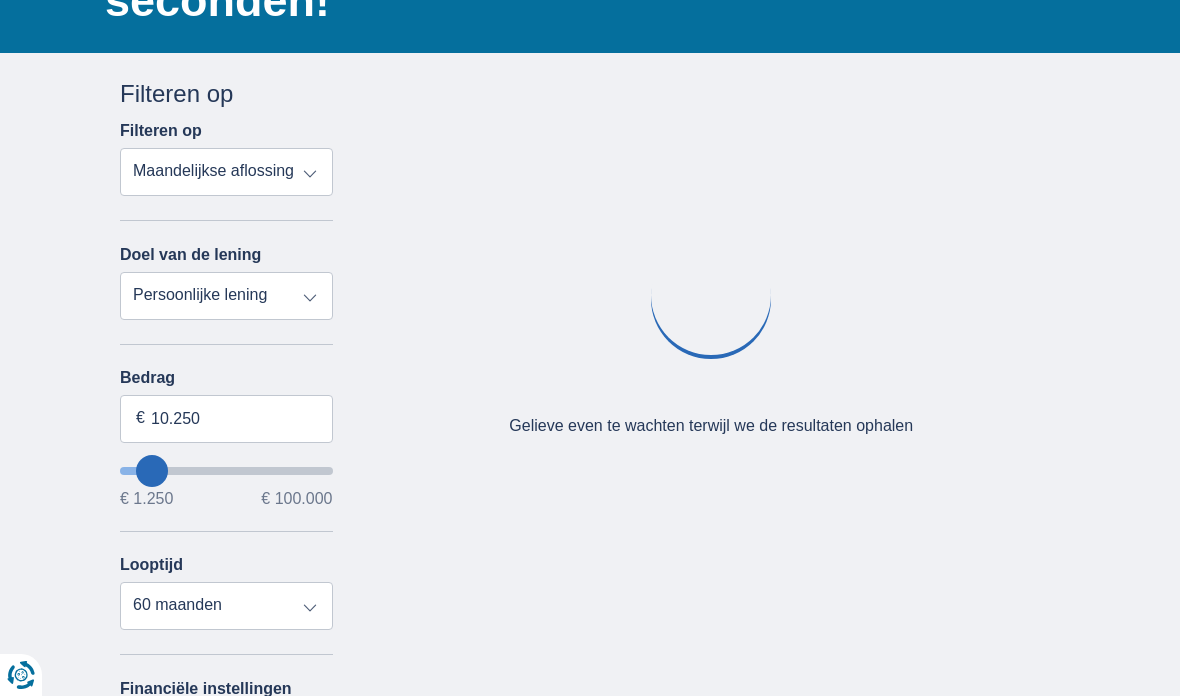 type on "9.250" 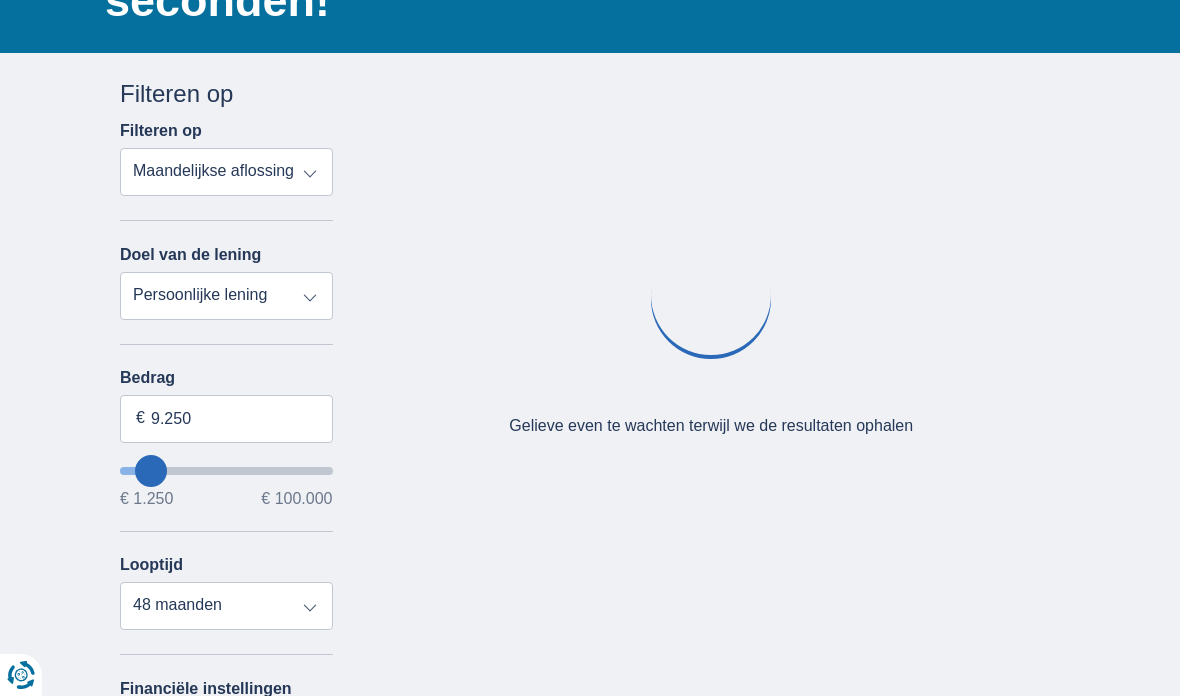type on "10.250" 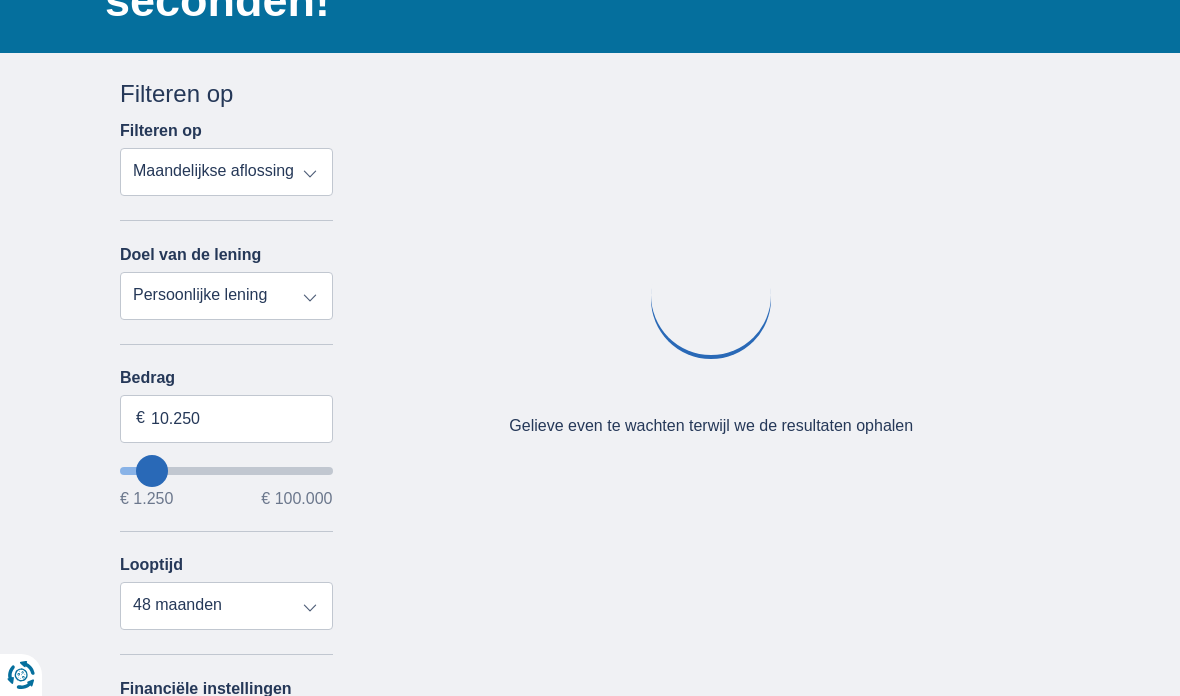 select on "60" 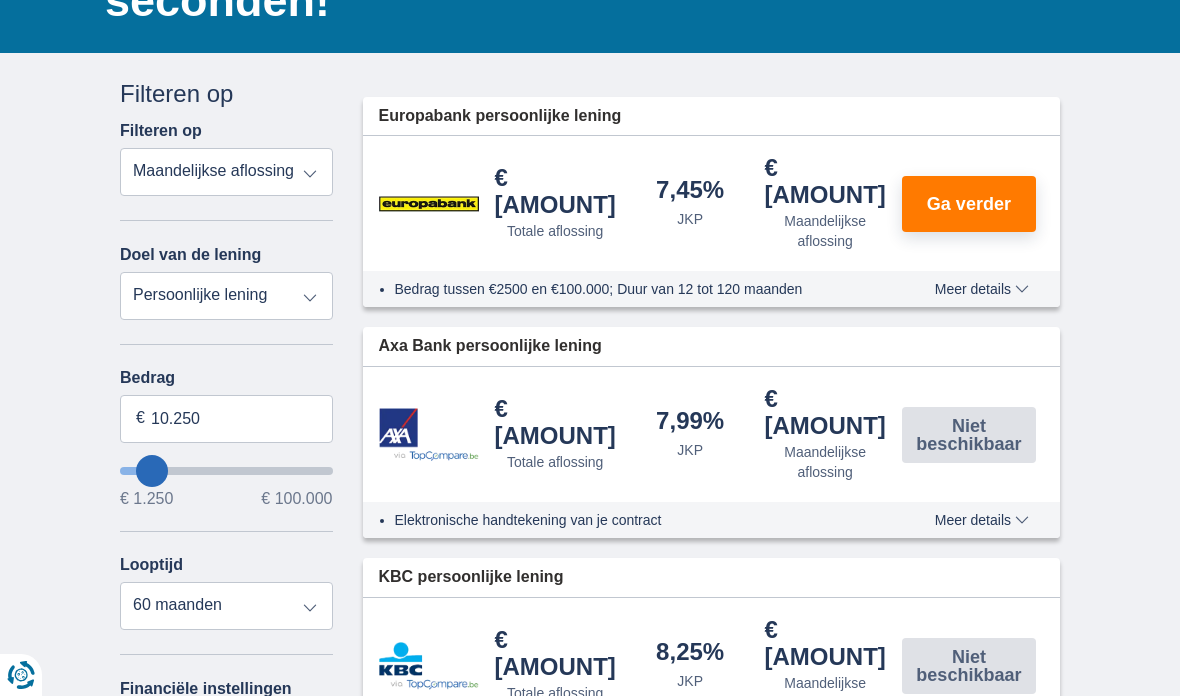 type on "10250" 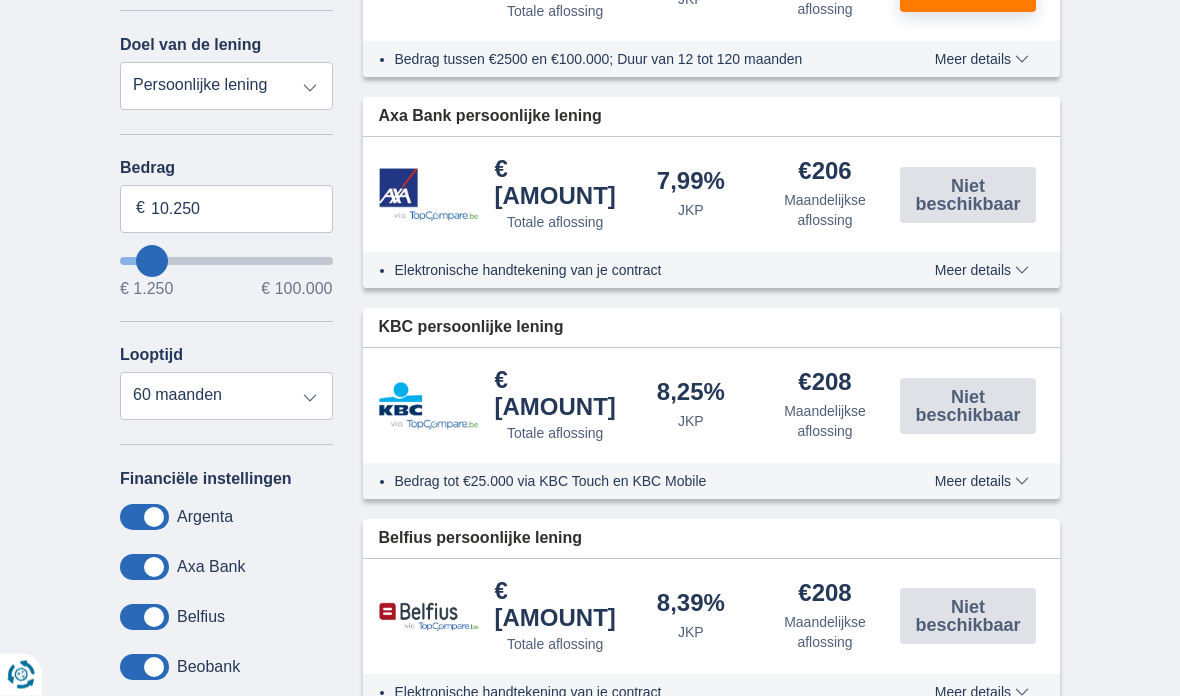 scroll, scrollTop: 490, scrollLeft: 0, axis: vertical 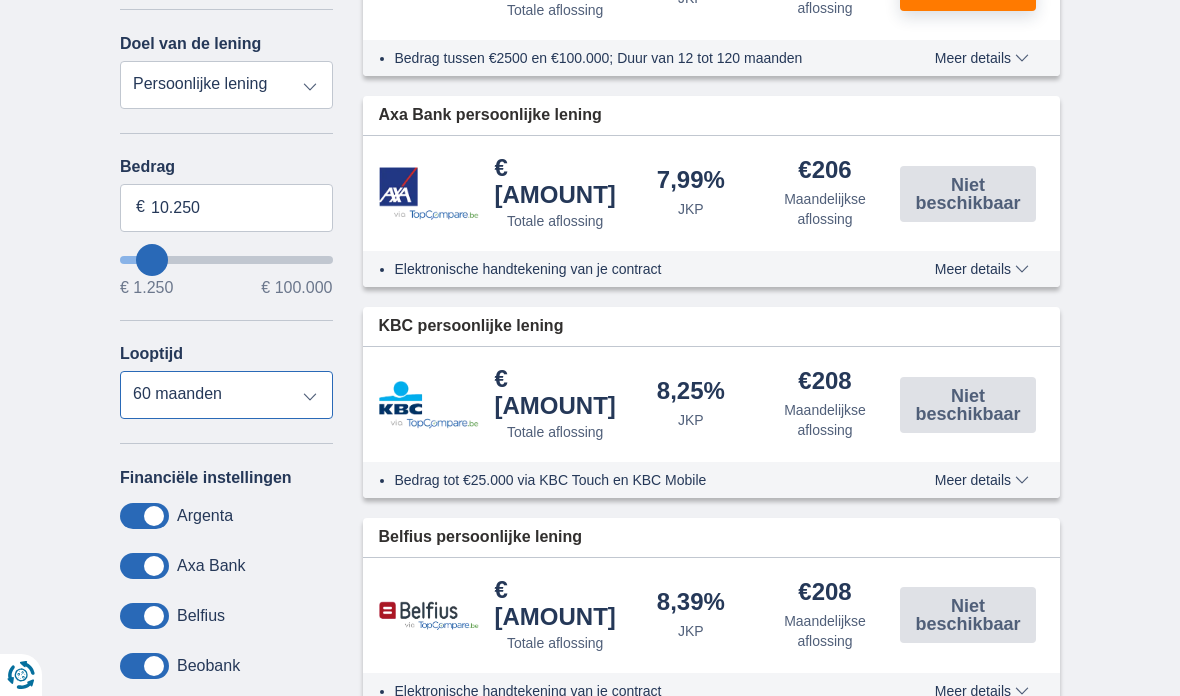 click on "12 maanden
18 maanden
24 maanden
30 maanden
36 maanden
42 maanden
48 maanden
60 maanden" at bounding box center [226, 395] 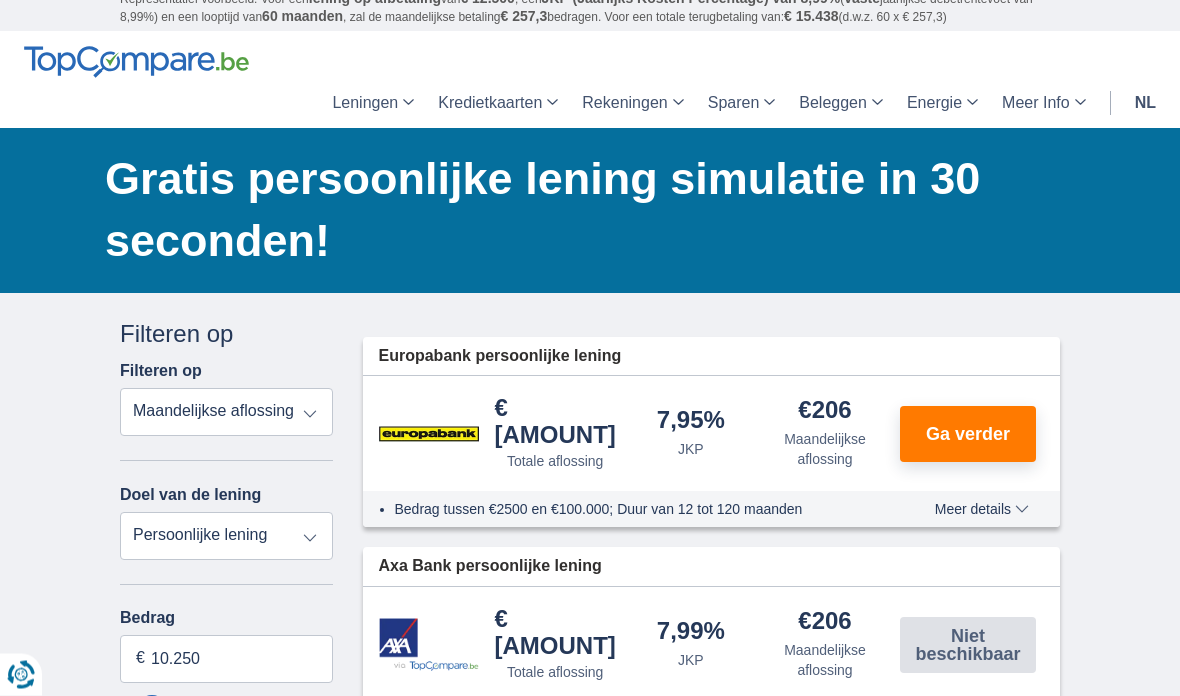 scroll, scrollTop: 0, scrollLeft: 0, axis: both 